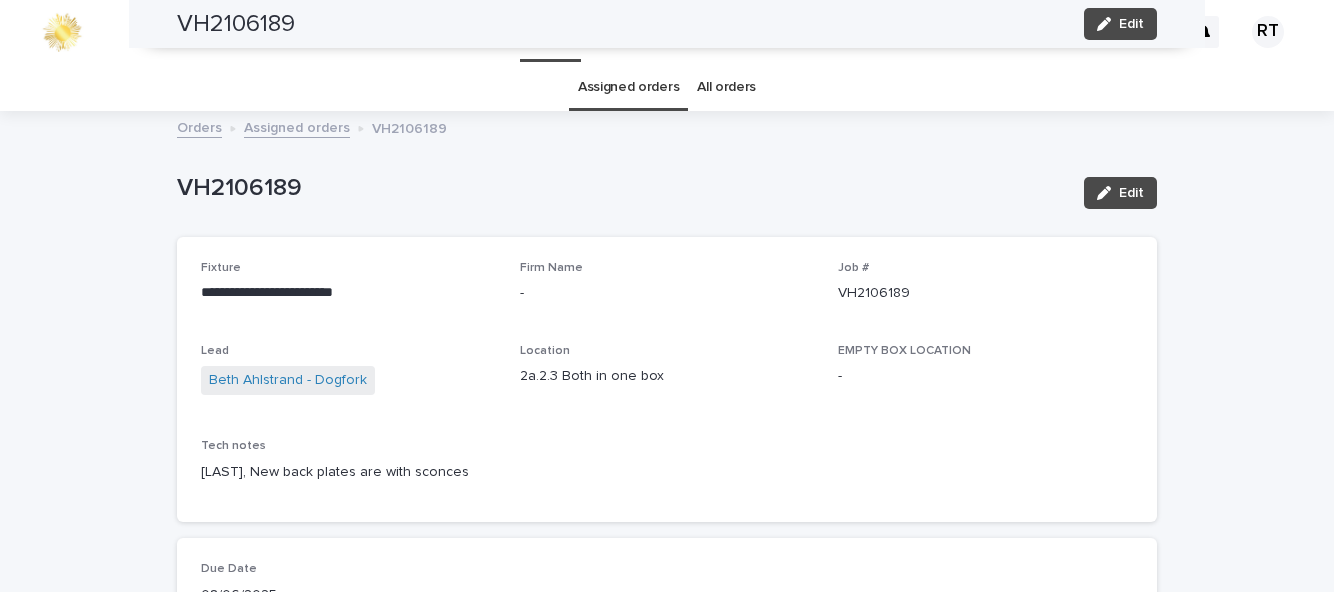scroll, scrollTop: 0, scrollLeft: 0, axis: both 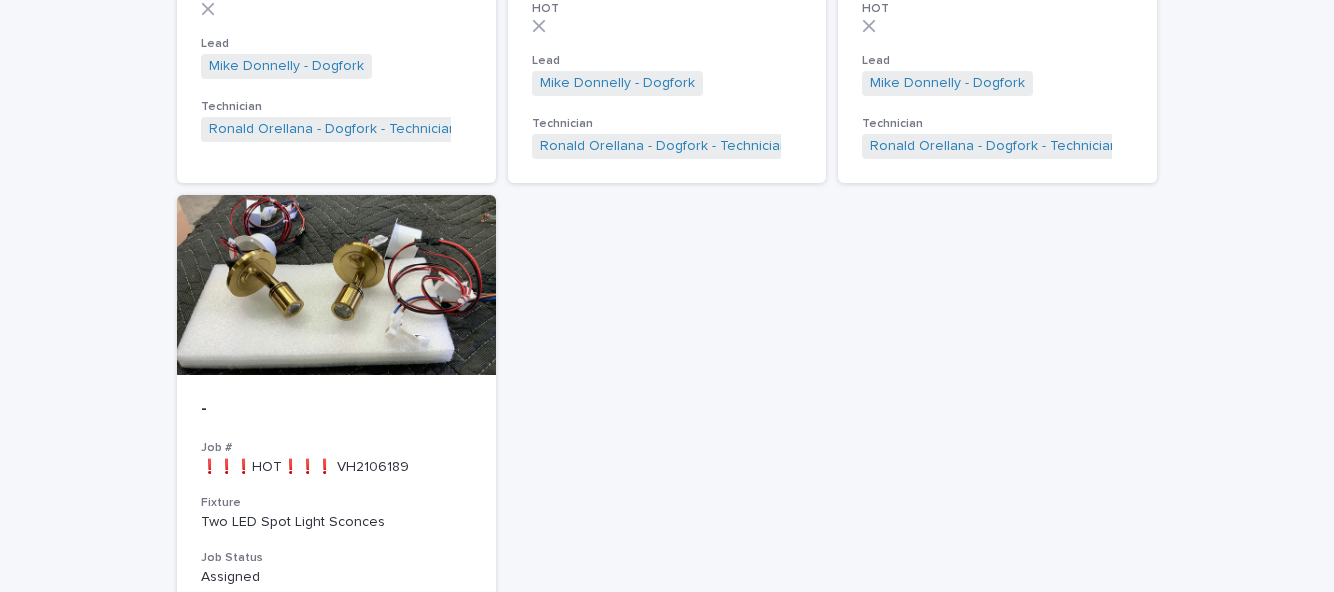 click on "❗❗❗HOT❗❗❗ VH2106189" at bounding box center [336, 465] 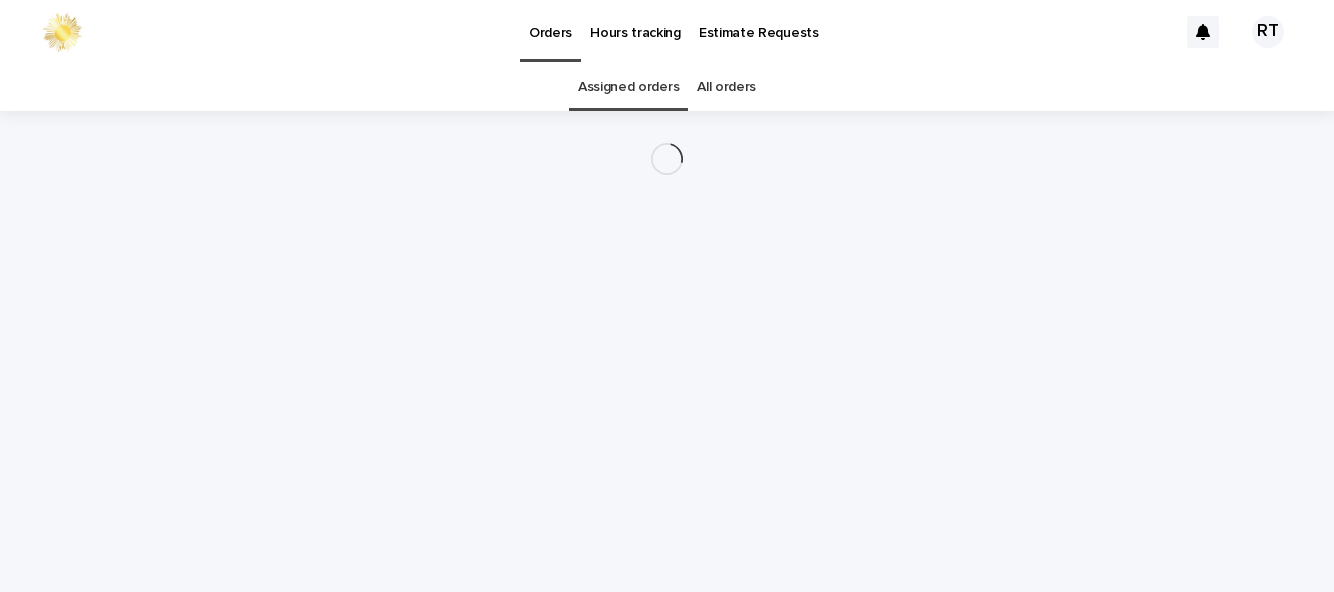 scroll, scrollTop: 0, scrollLeft: 0, axis: both 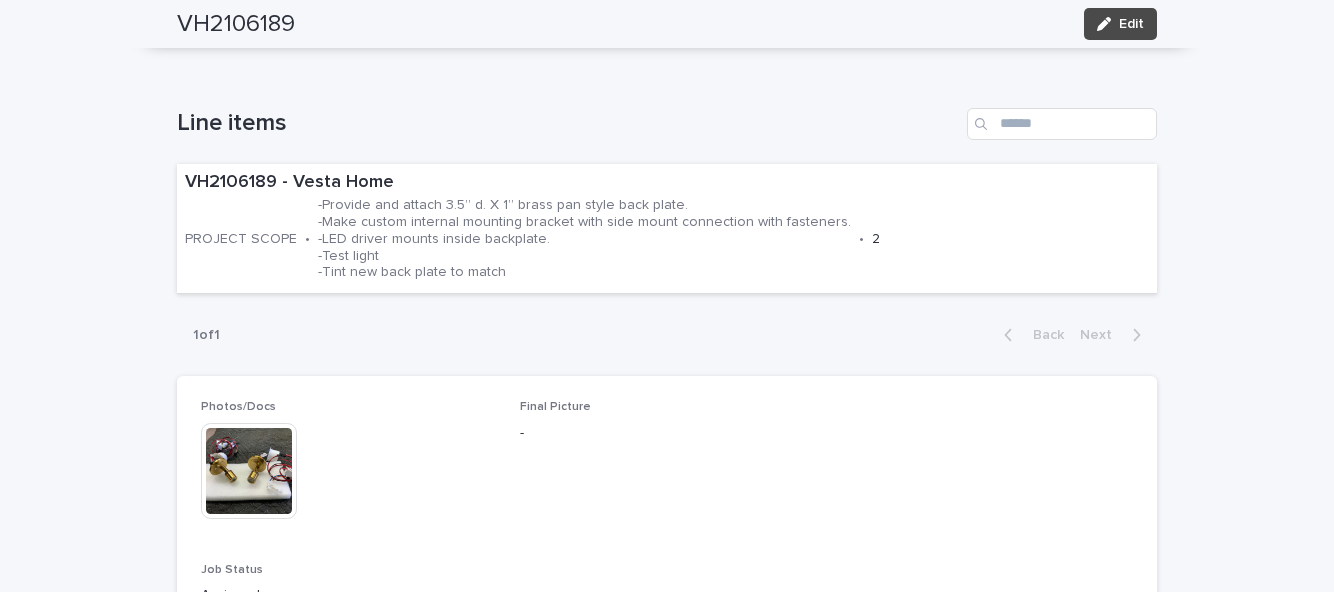 click on "Edit" at bounding box center [1131, 24] 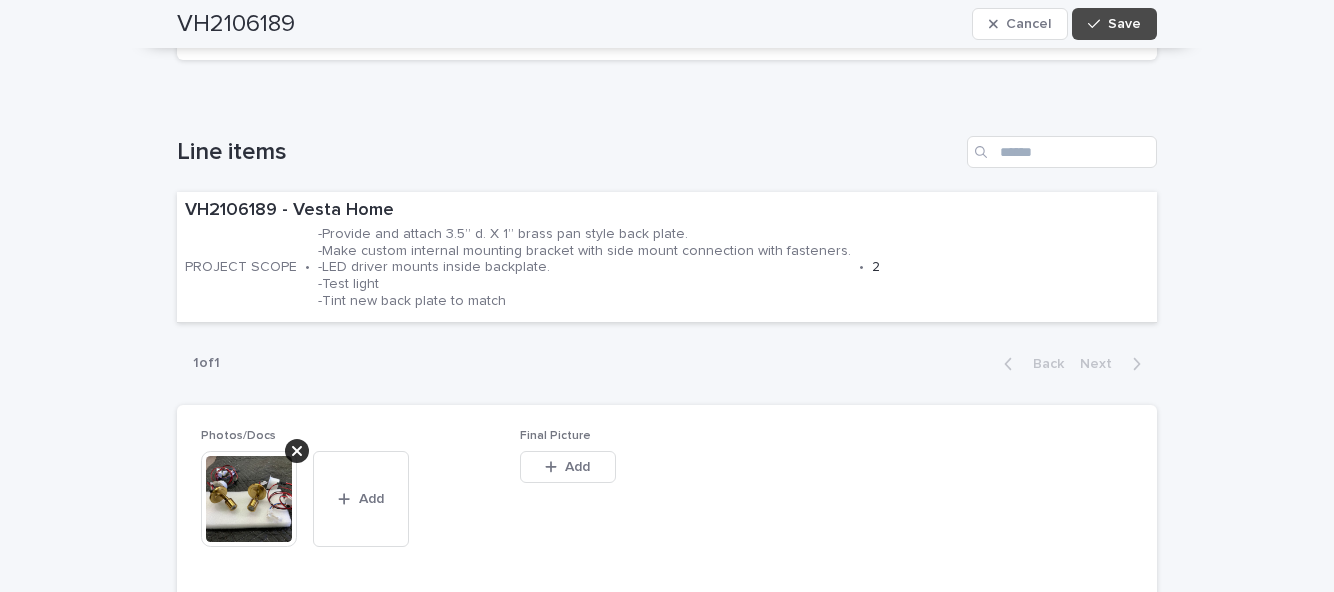 scroll, scrollTop: 643, scrollLeft: 0, axis: vertical 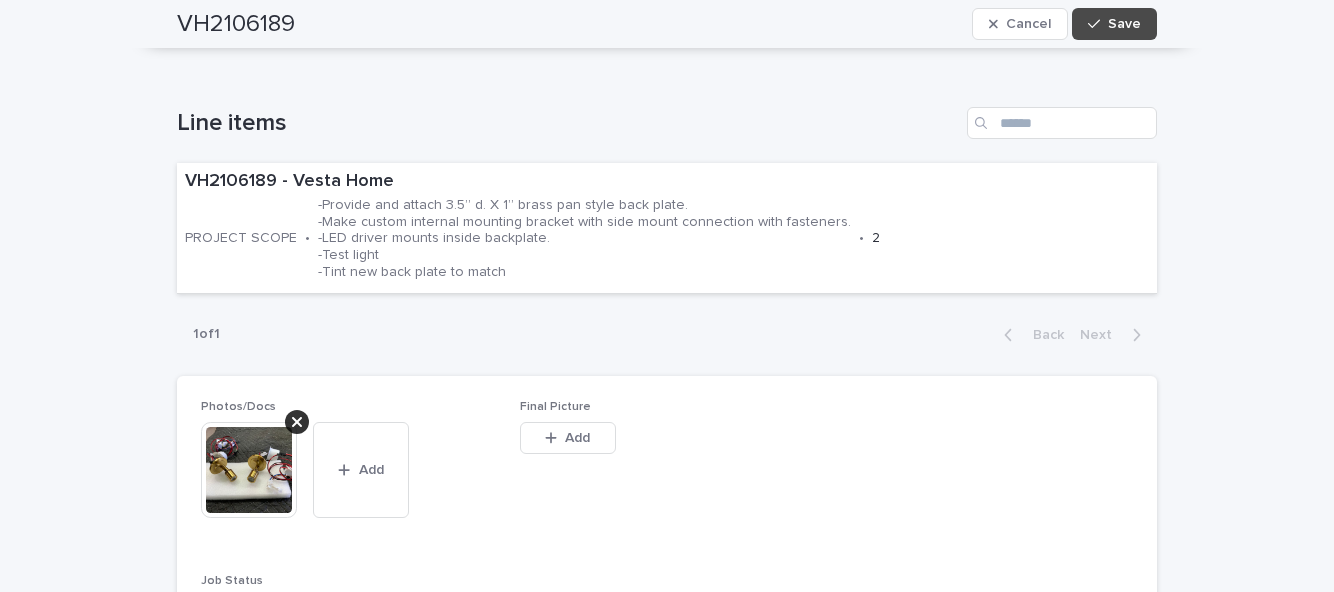 click on "Add" at bounding box center (568, 438) 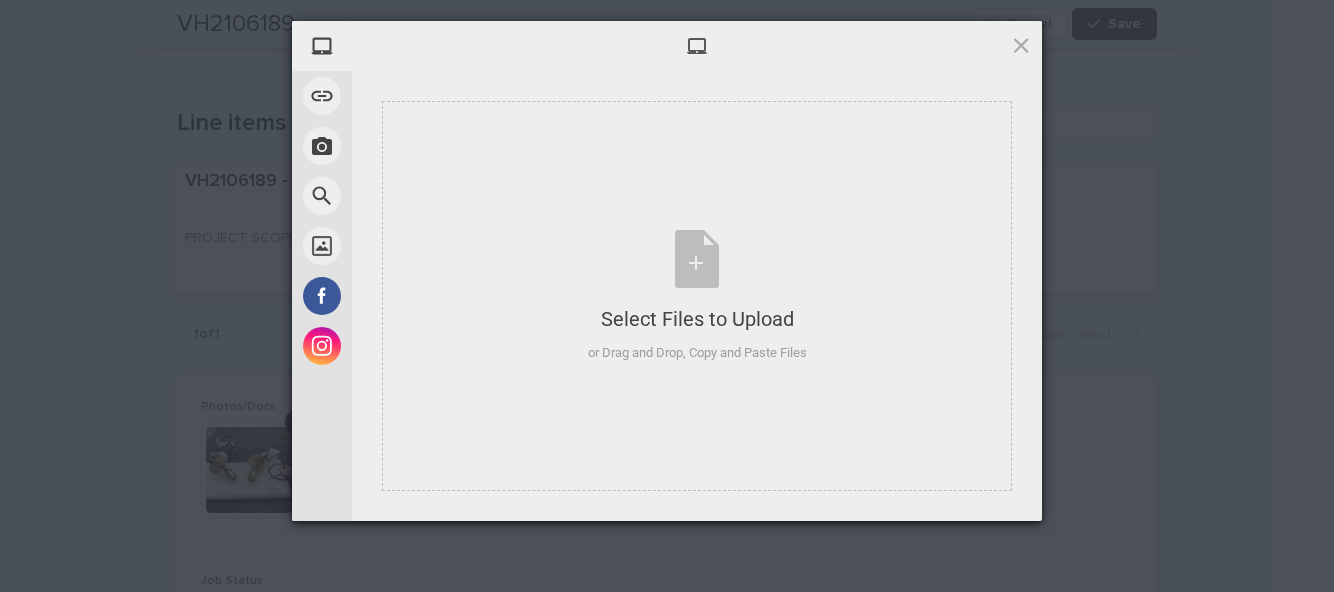 click on "Select Files to Upload
or Drag and Drop, Copy and Paste Files" at bounding box center [697, 296] 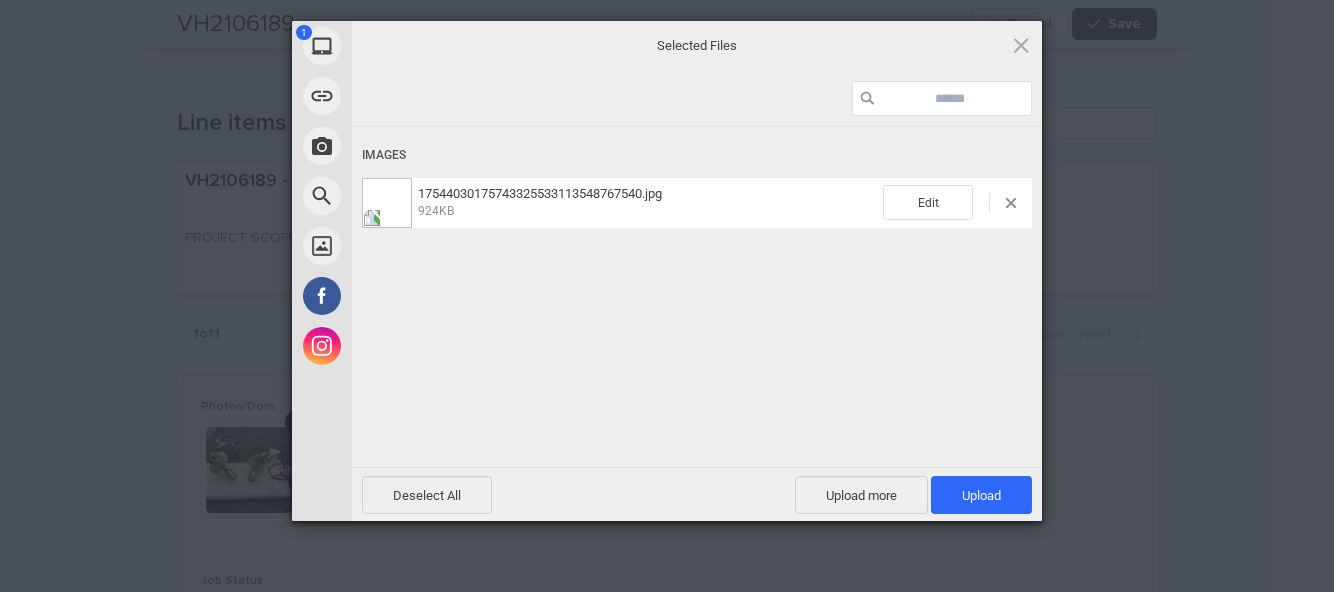 click on "Upload
1" at bounding box center (981, 495) 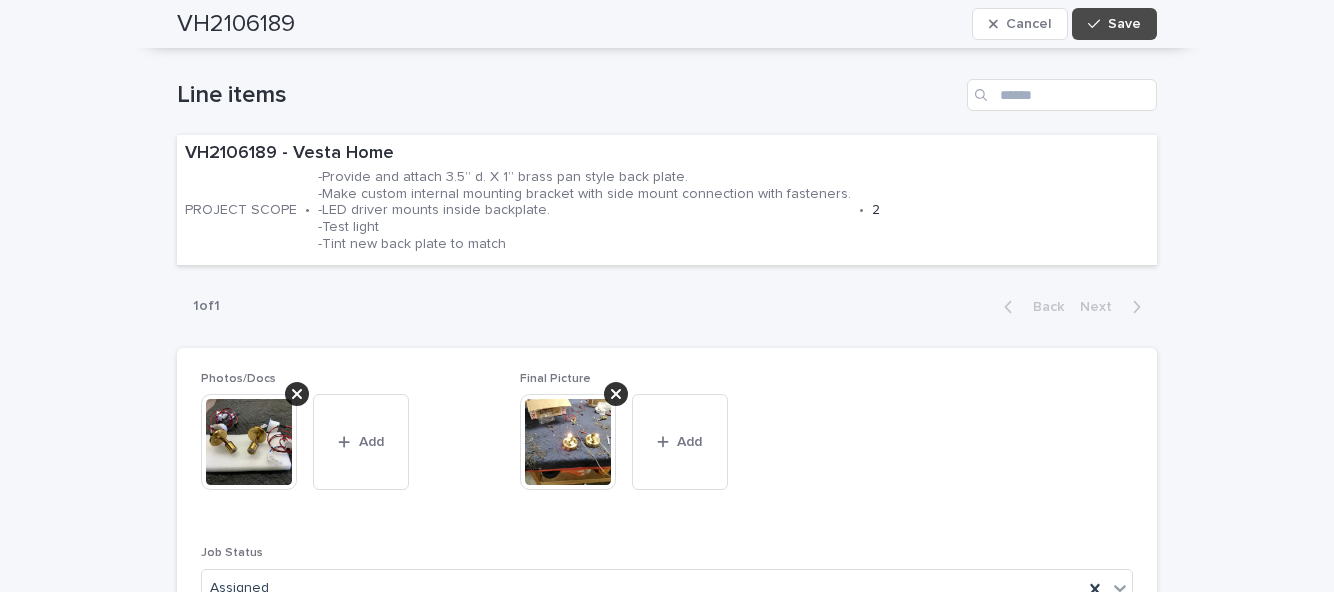 scroll, scrollTop: 672, scrollLeft: 0, axis: vertical 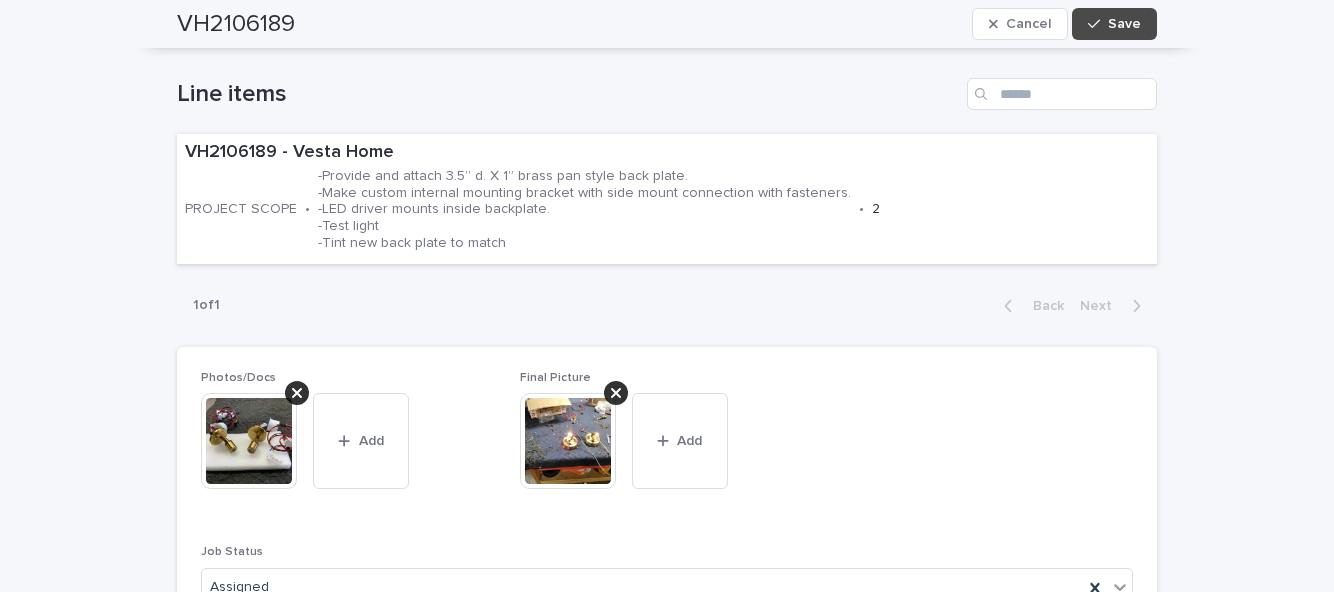 click on "Save" at bounding box center [1124, 24] 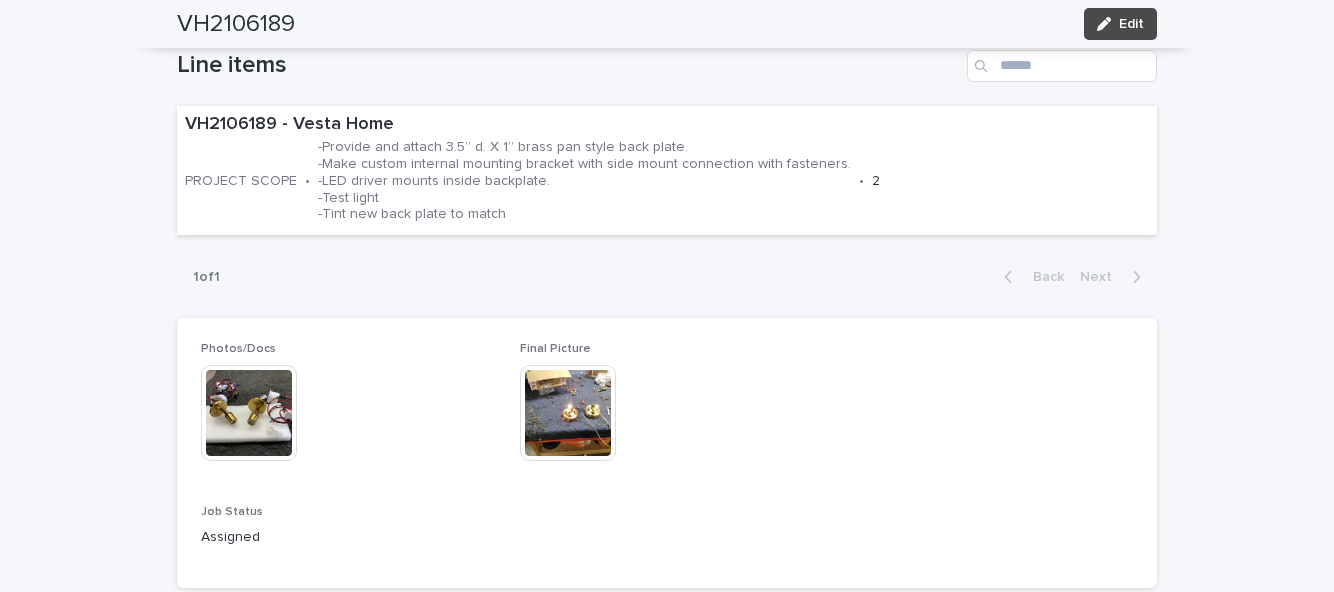 scroll, scrollTop: 64, scrollLeft: 0, axis: vertical 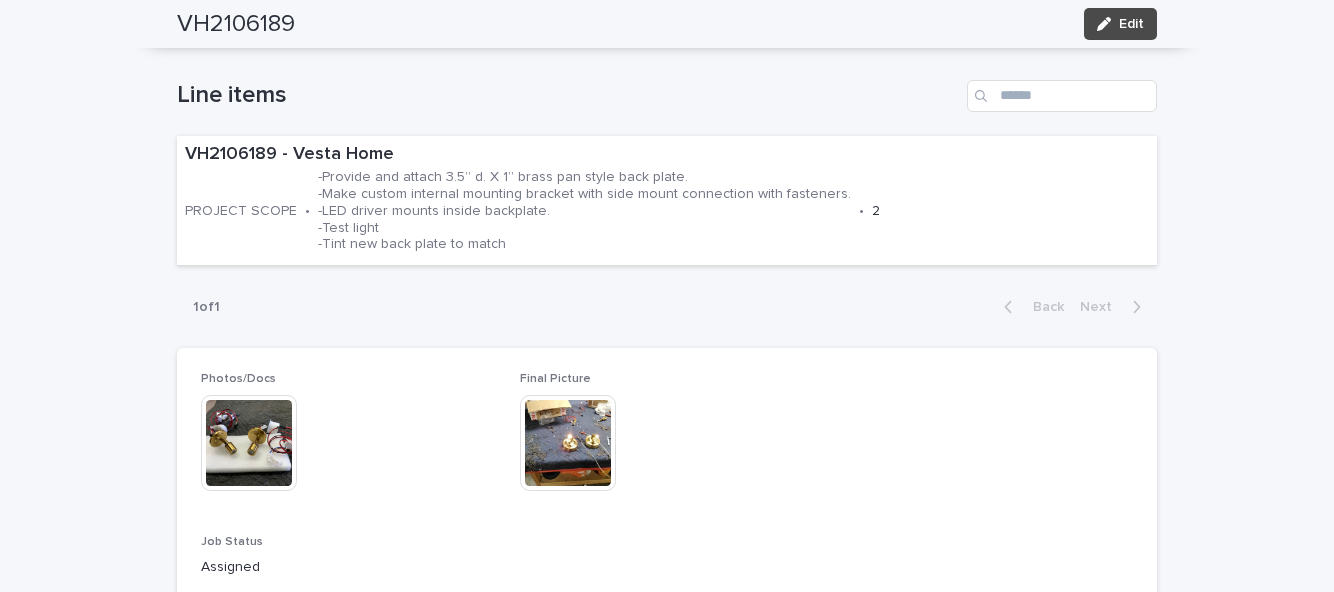 click on "Edit" at bounding box center (1131, 24) 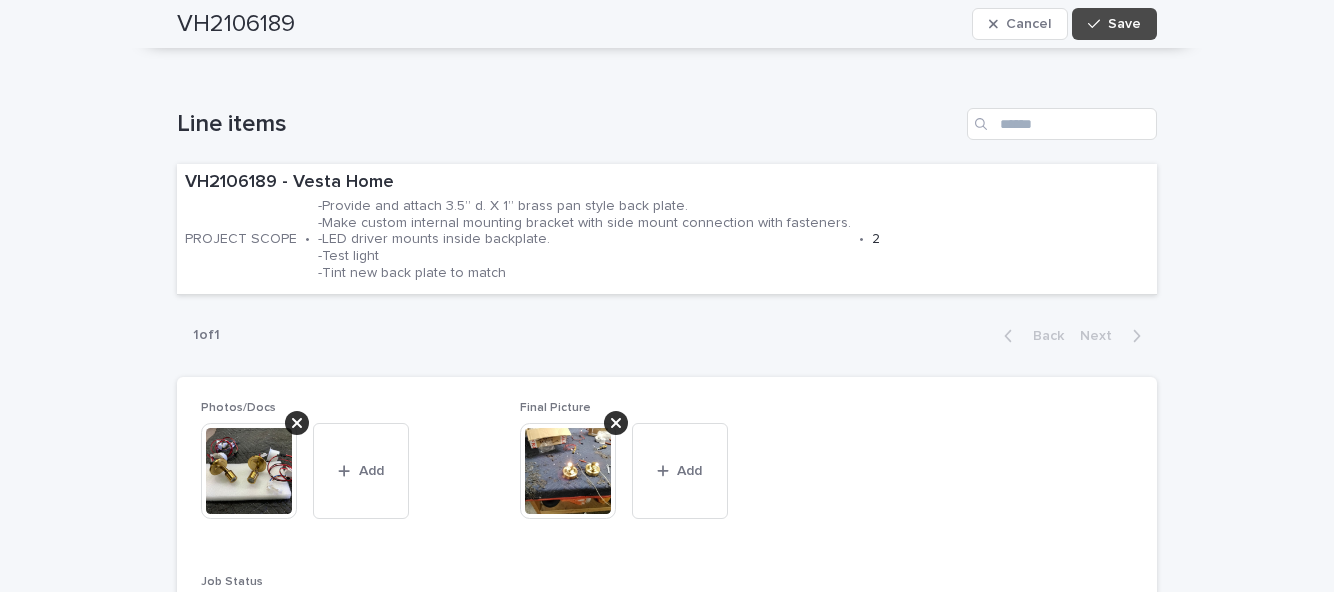 scroll, scrollTop: 672, scrollLeft: 0, axis: vertical 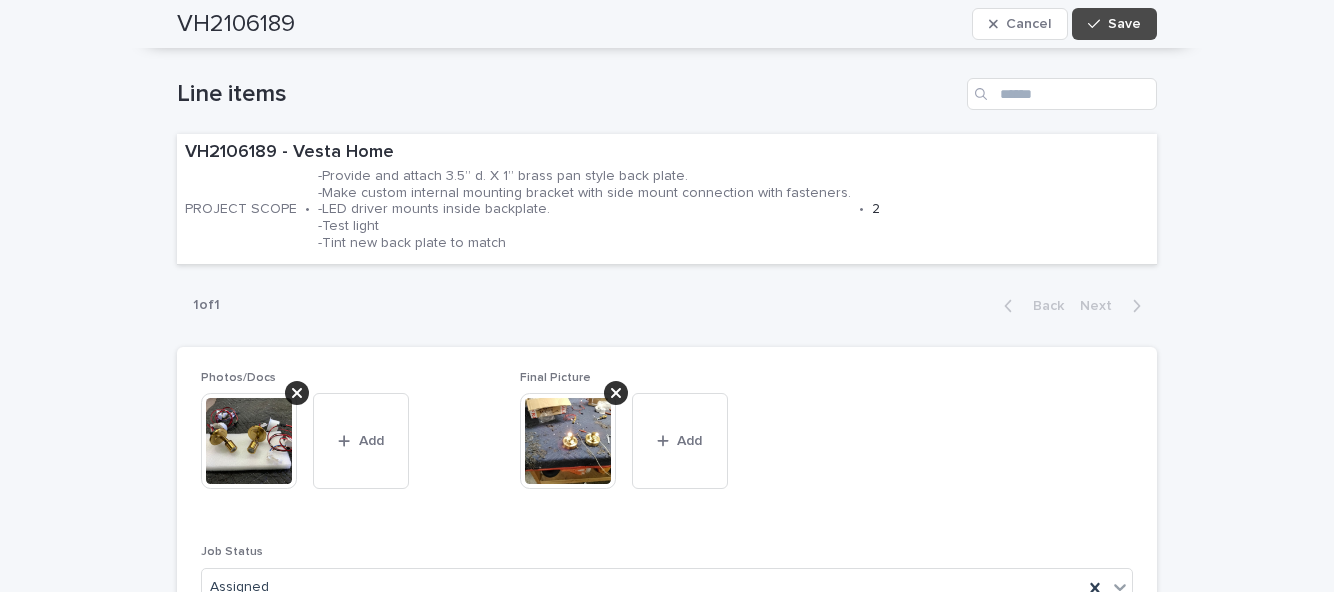 click on "Add" at bounding box center [689, 441] 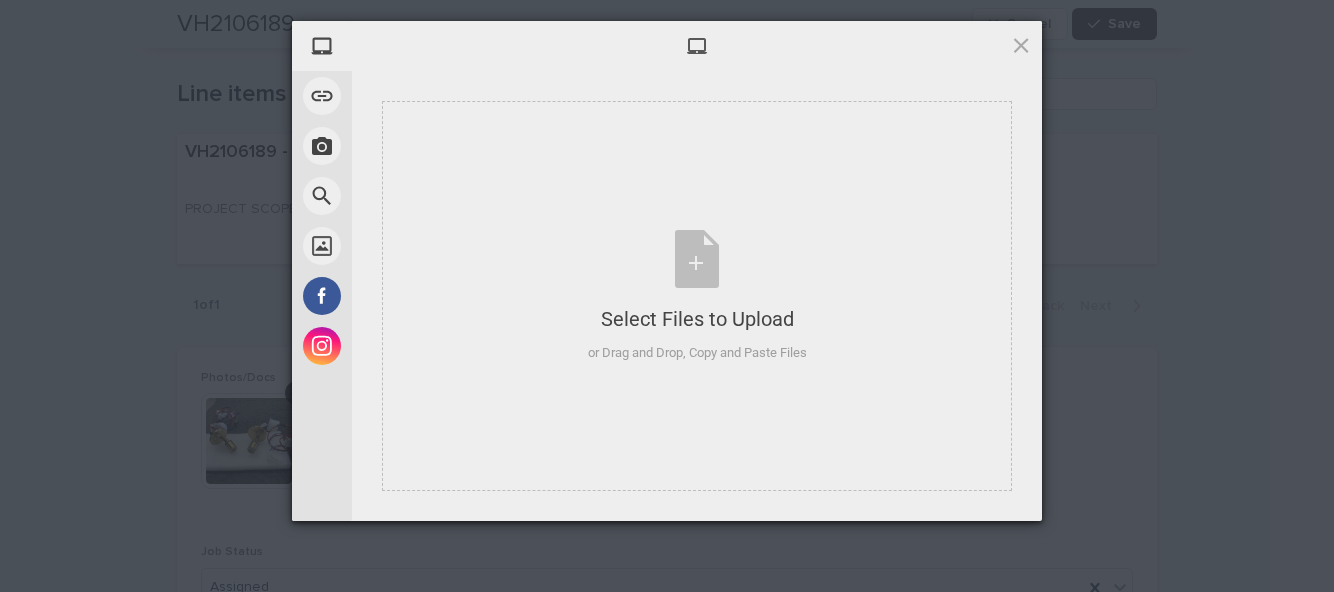 click on "Select Files to Upload
or Drag and Drop, Copy and Paste Files" at bounding box center [697, 296] 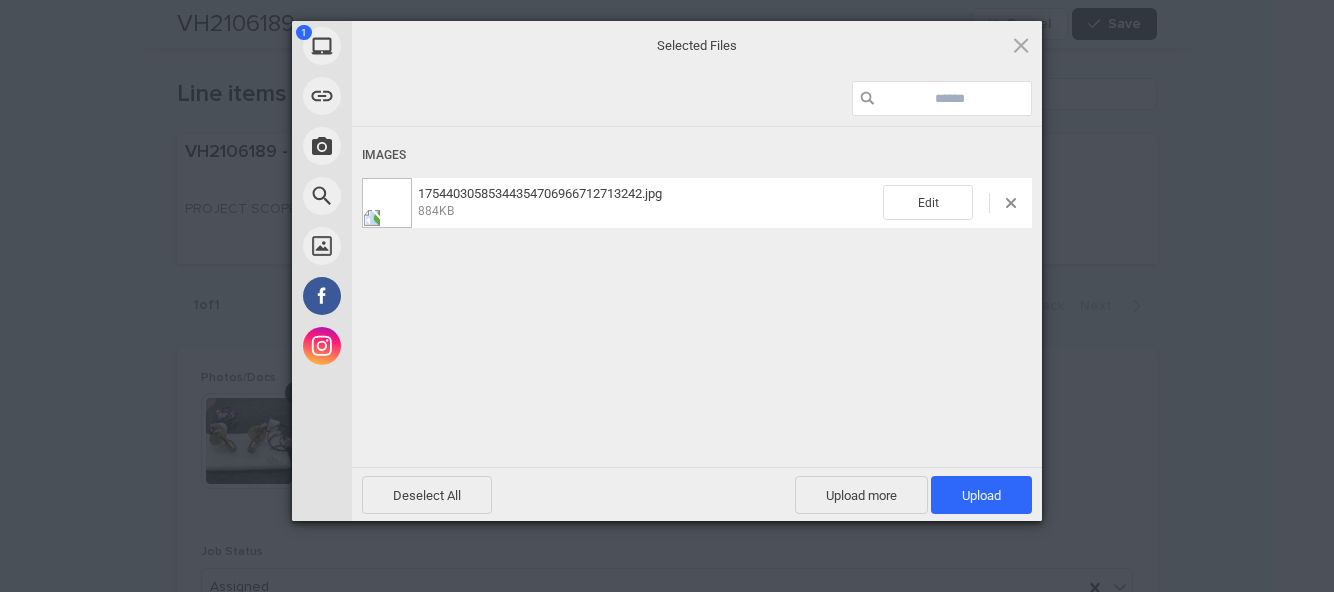 click on "Upload
1" at bounding box center (981, 495) 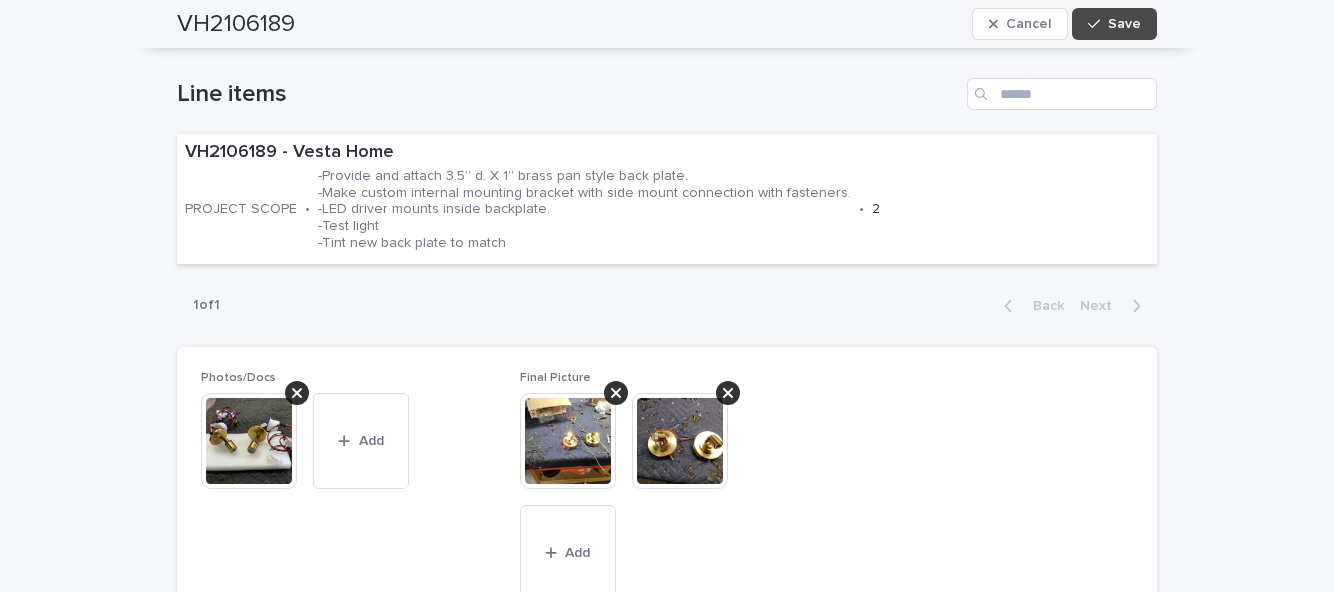 scroll, scrollTop: 64, scrollLeft: 0, axis: vertical 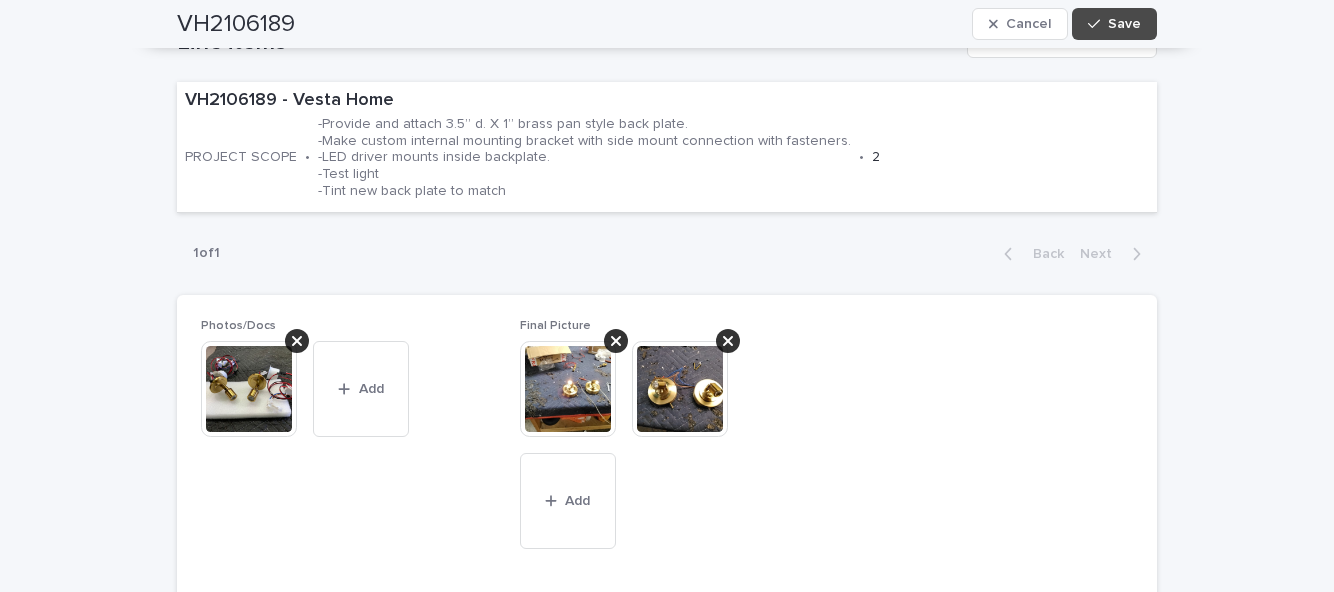 click on "Save" at bounding box center [1114, 24] 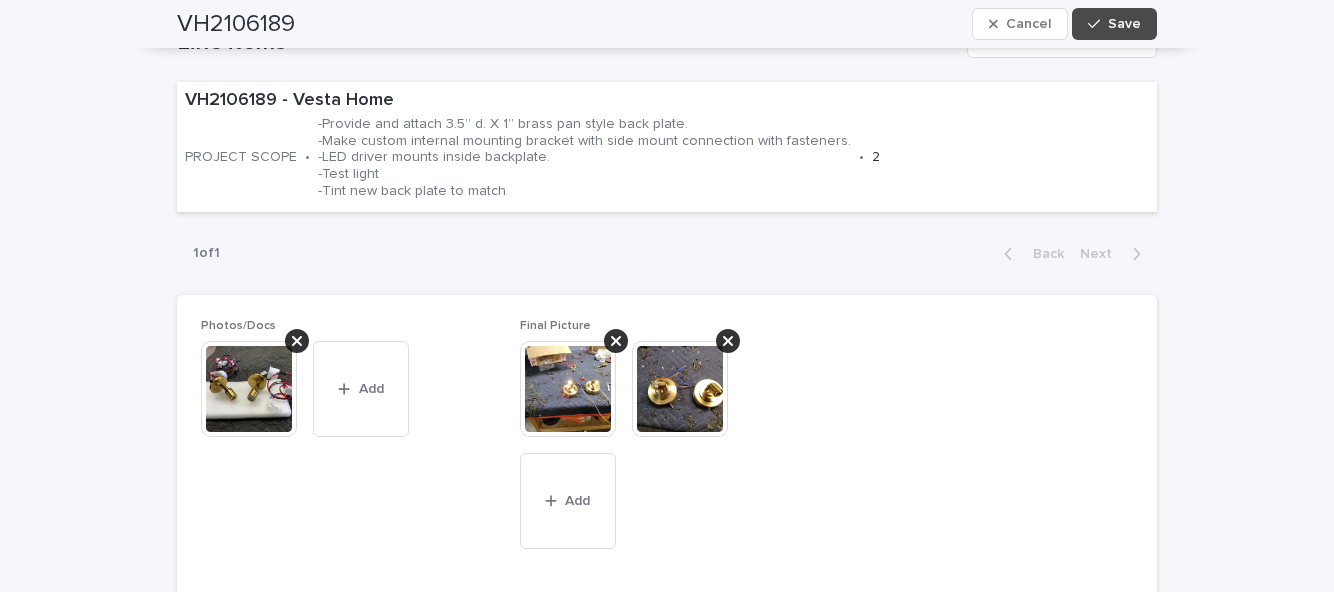 click on "VH2106189 Cancel Save" at bounding box center [667, 24] 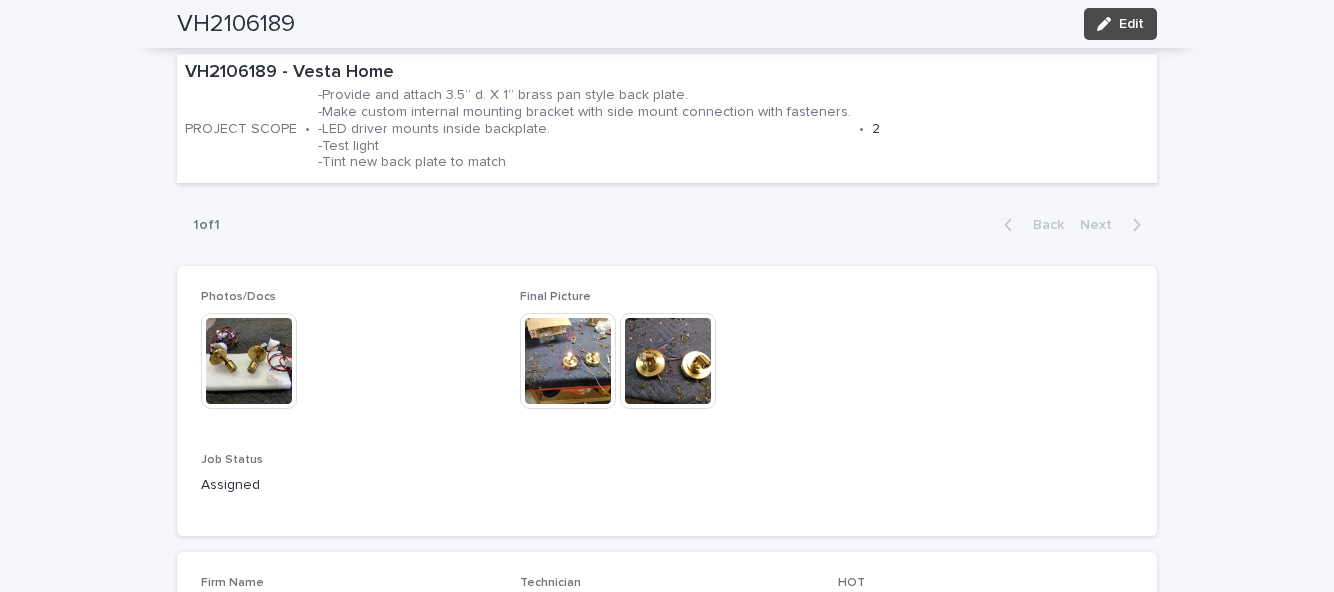 scroll, scrollTop: 0, scrollLeft: 0, axis: both 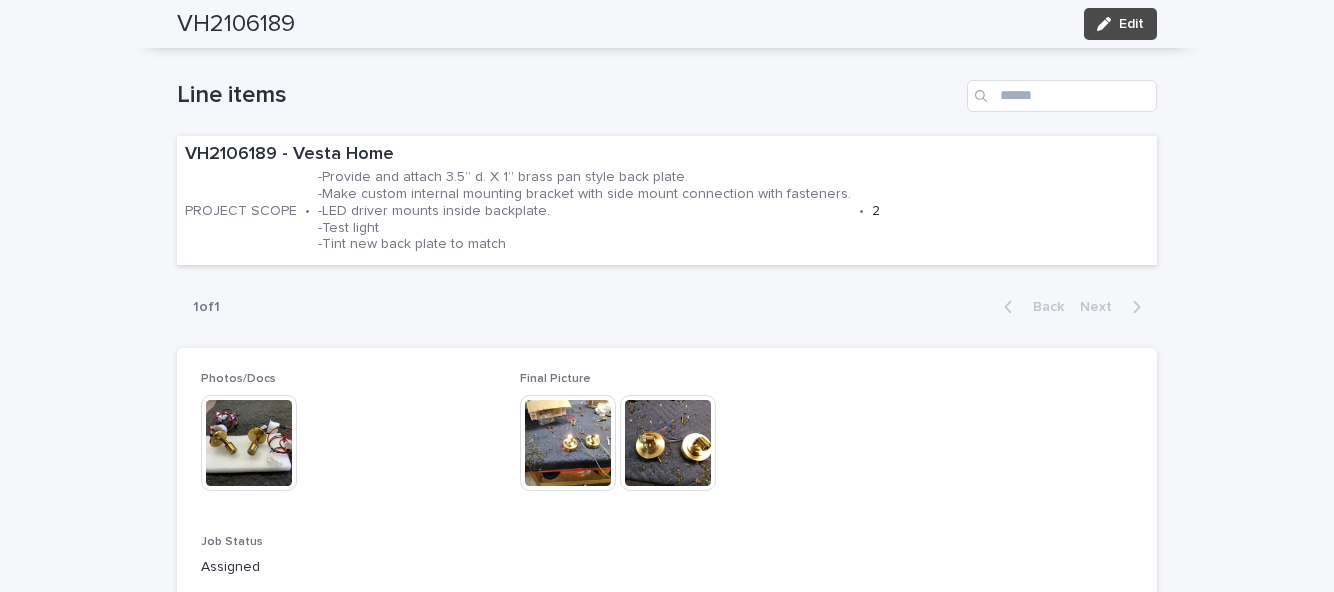 click on "Edit" at bounding box center [1131, 24] 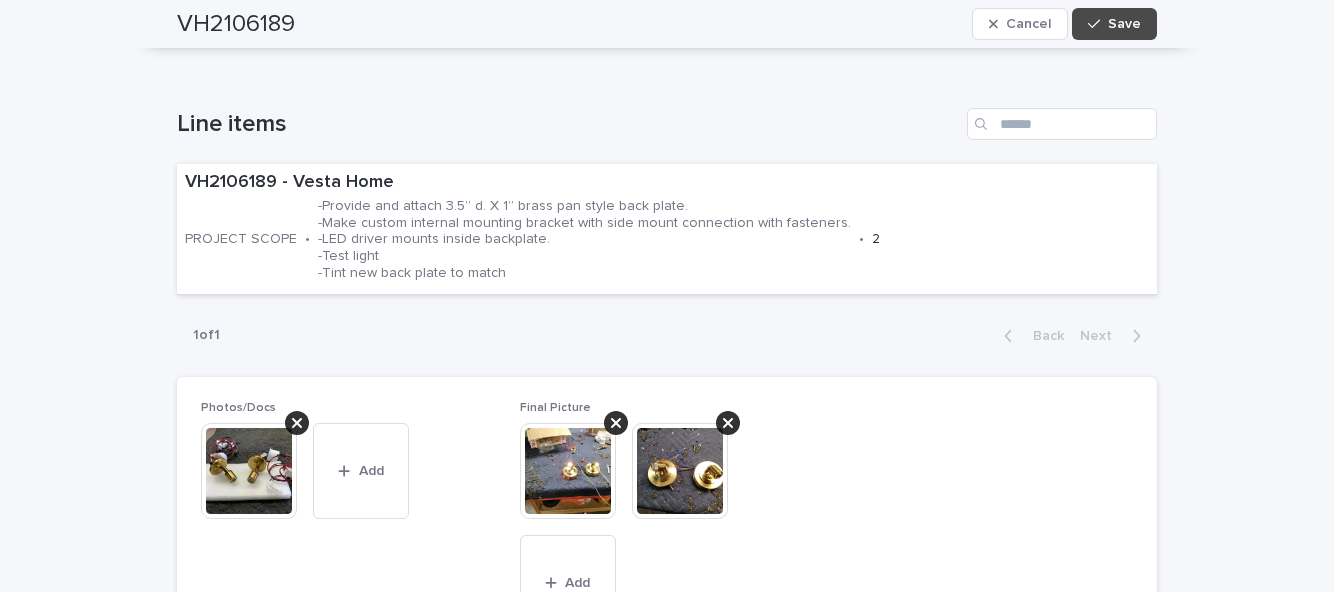 scroll, scrollTop: 724, scrollLeft: 0, axis: vertical 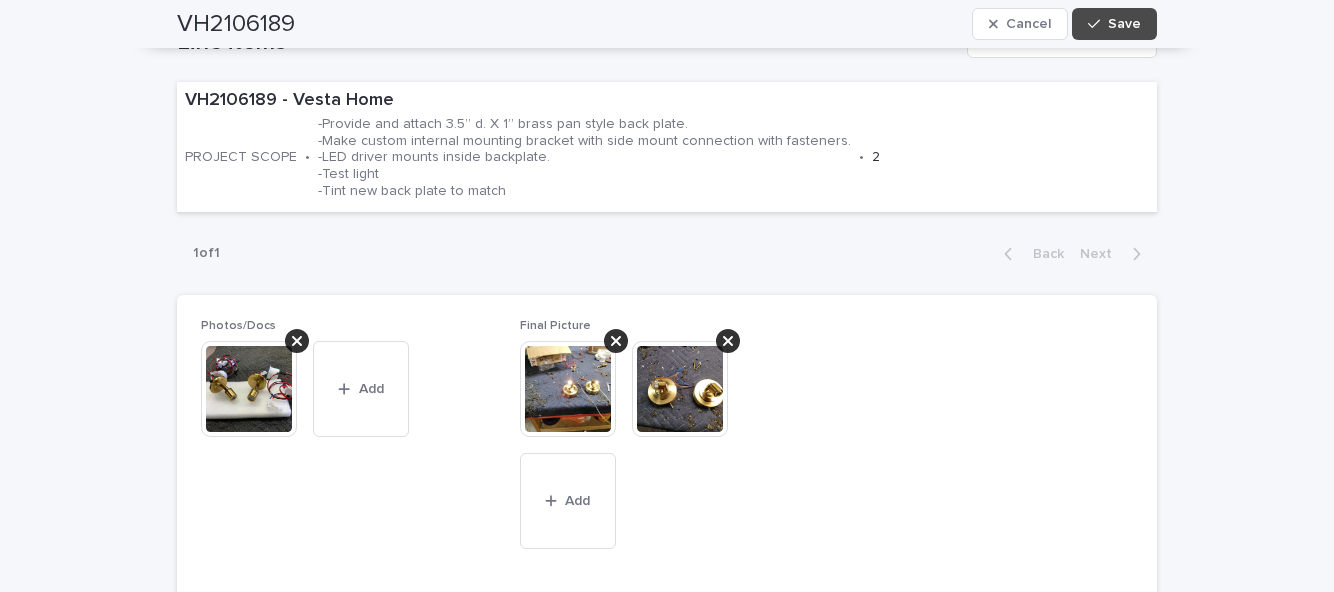 click on "Add" at bounding box center (568, 501) 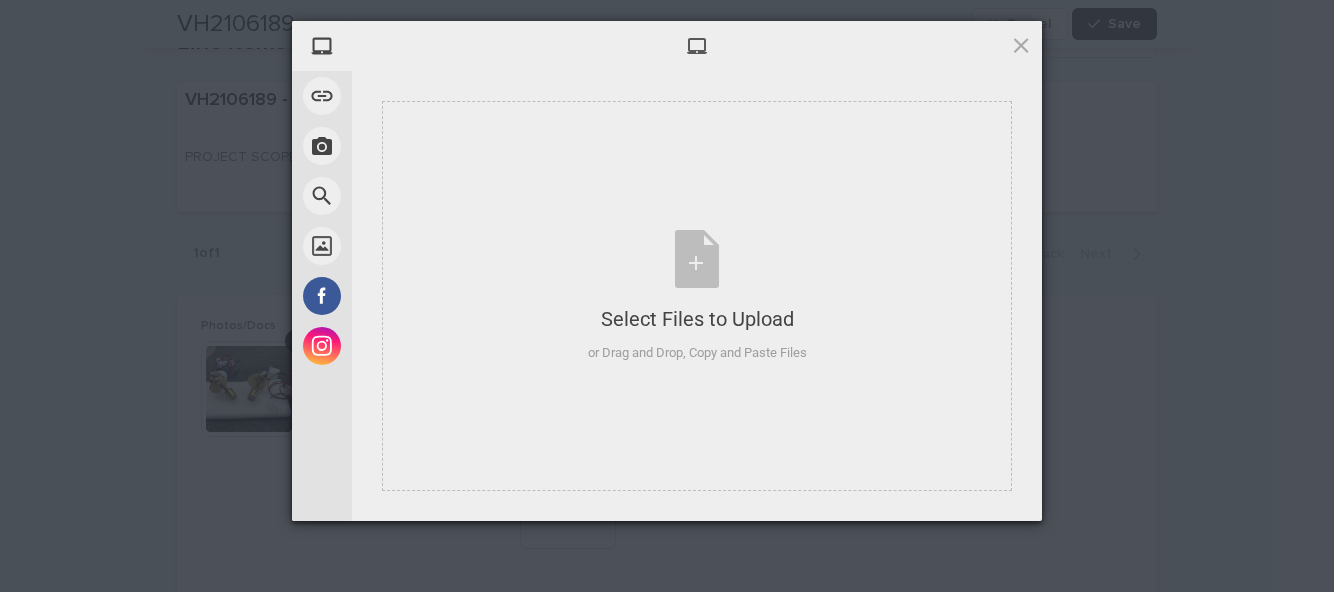 click on "Select Files to Upload
or Drag and Drop, Copy and Paste Files" at bounding box center [697, 296] 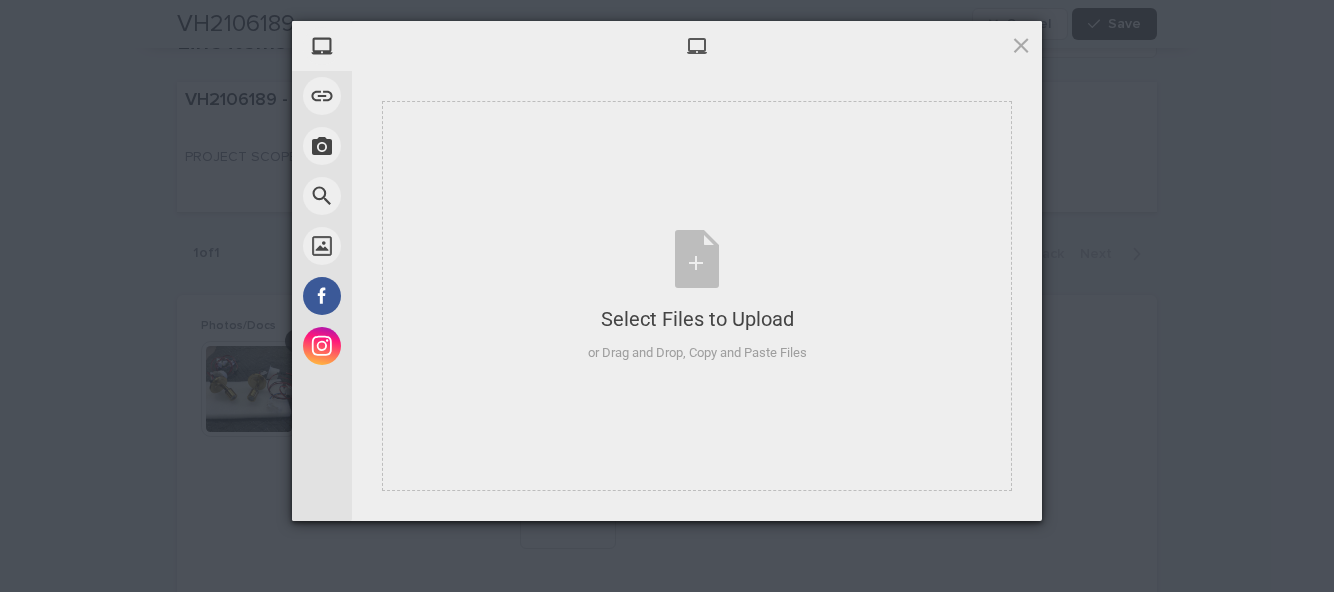 type 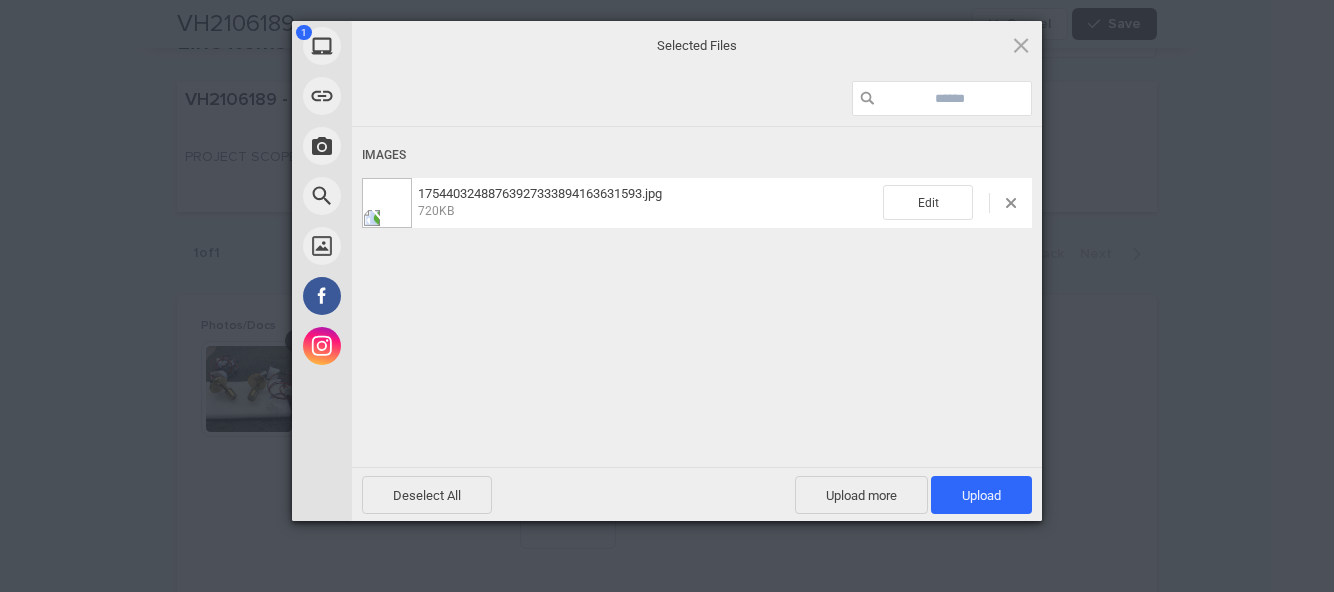 click on "Upload
1" at bounding box center (981, 495) 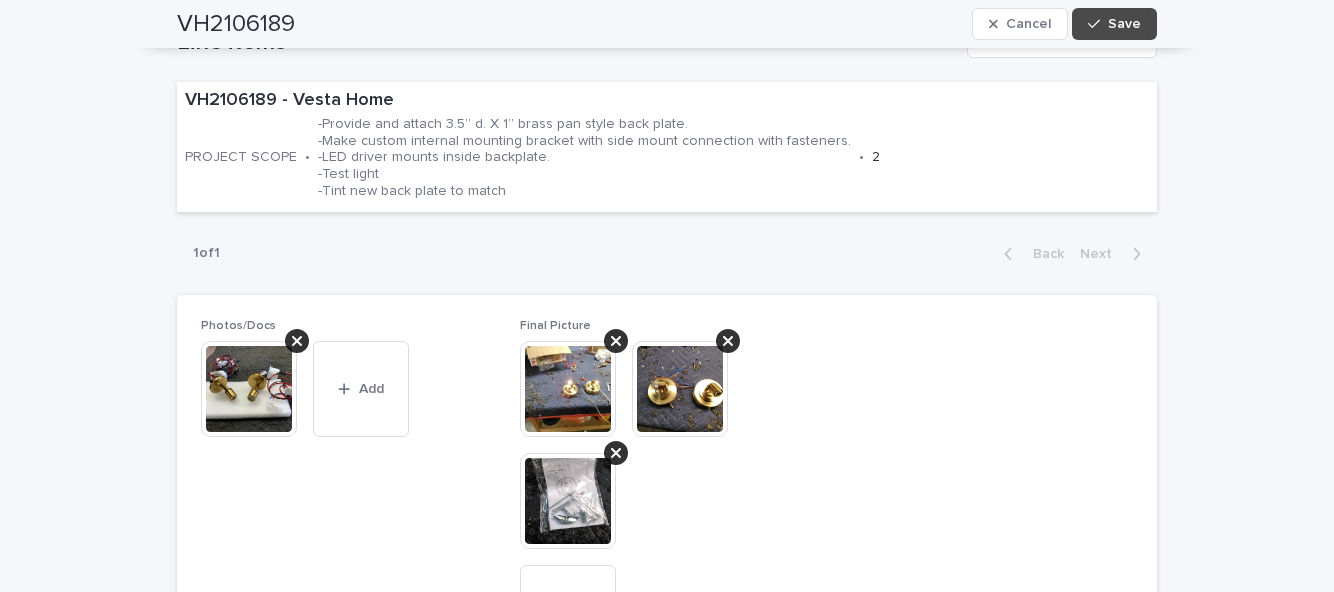 scroll, scrollTop: 780, scrollLeft: 0, axis: vertical 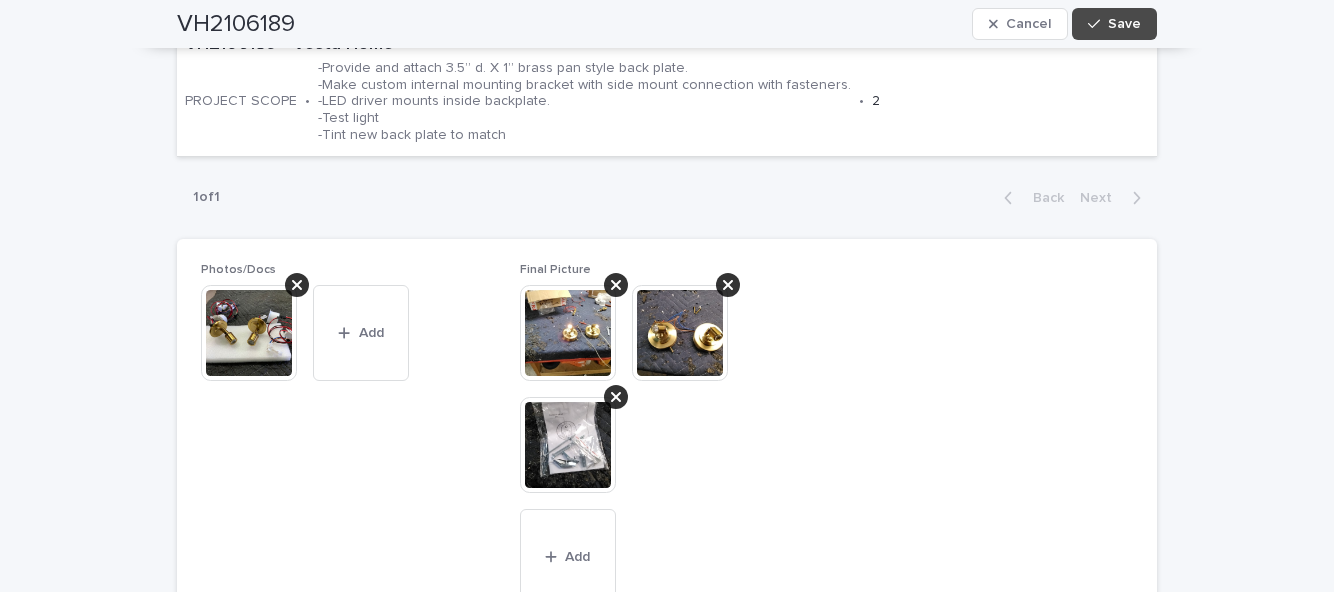click on "Save" at bounding box center [1124, 24] 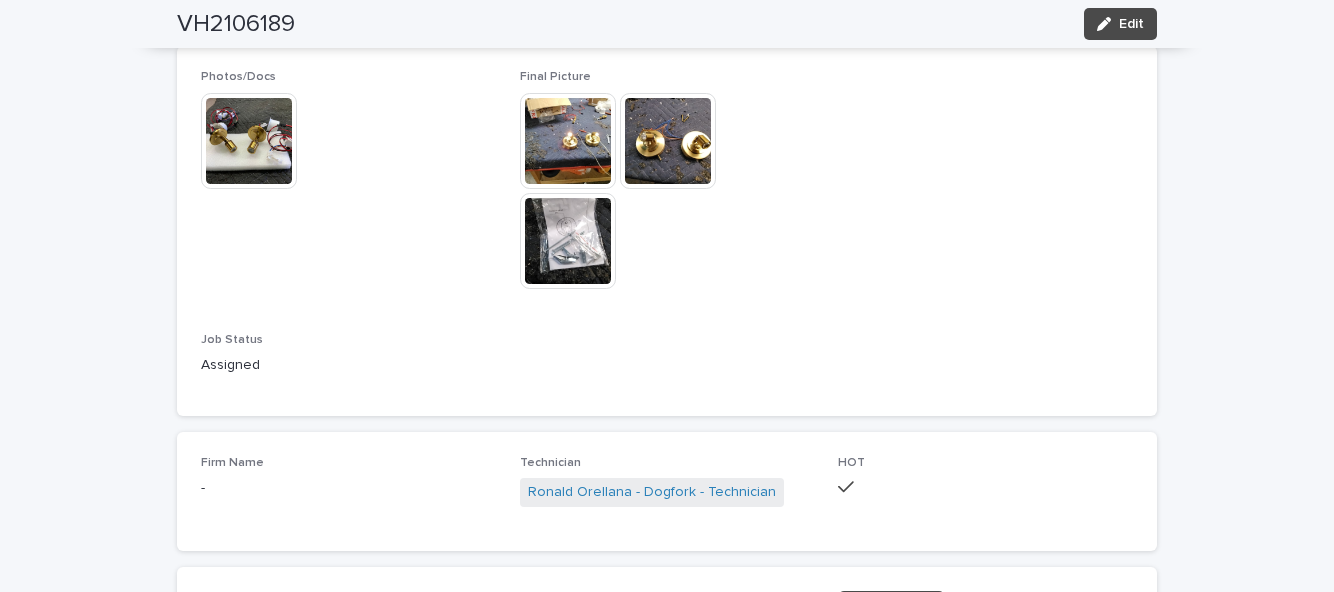 scroll, scrollTop: 1005, scrollLeft: 0, axis: vertical 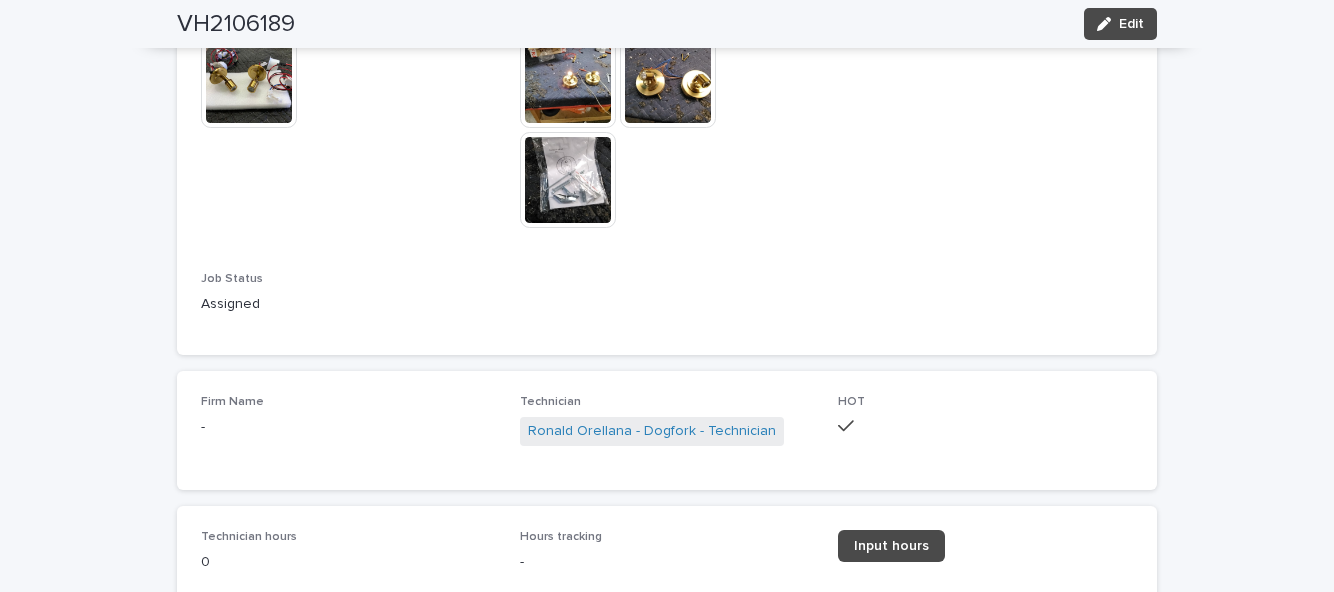 click on "**********" at bounding box center [667, -82] 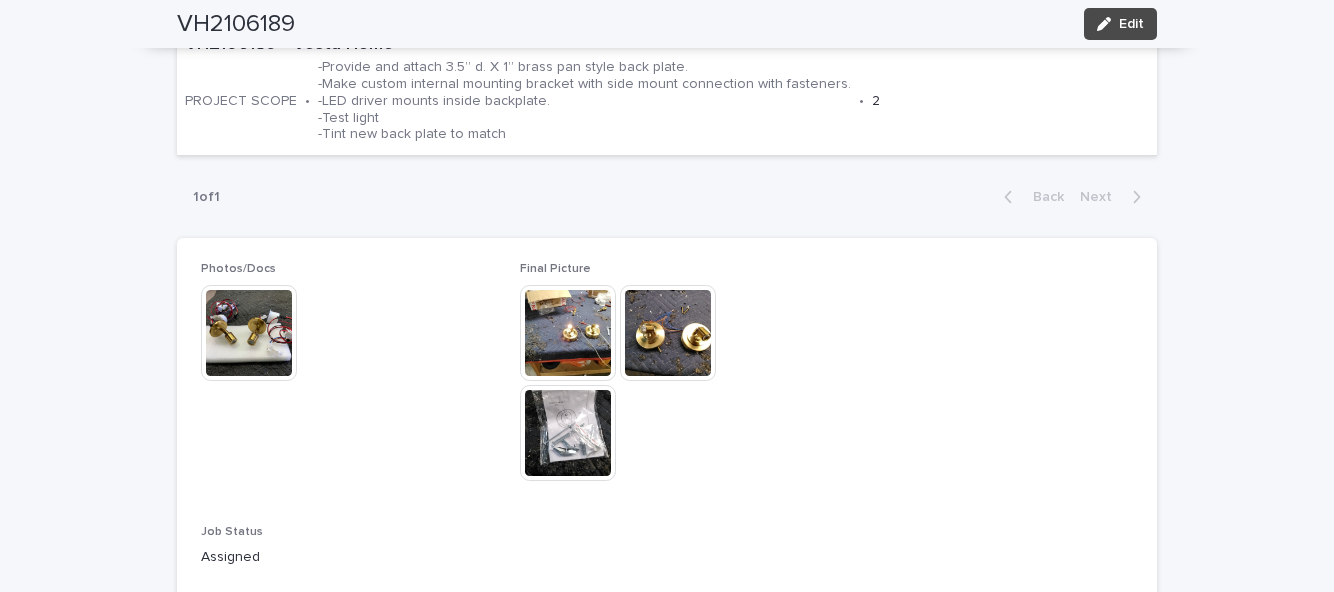 scroll, scrollTop: 754, scrollLeft: 0, axis: vertical 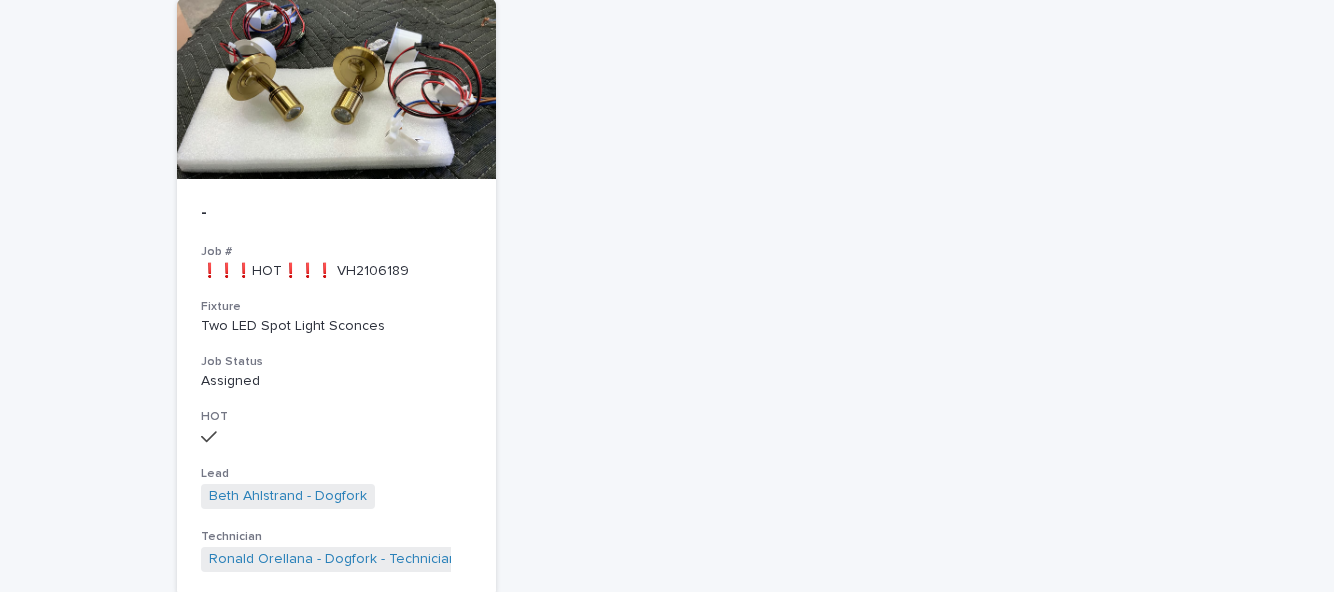 click on "HOT" at bounding box center (336, 417) 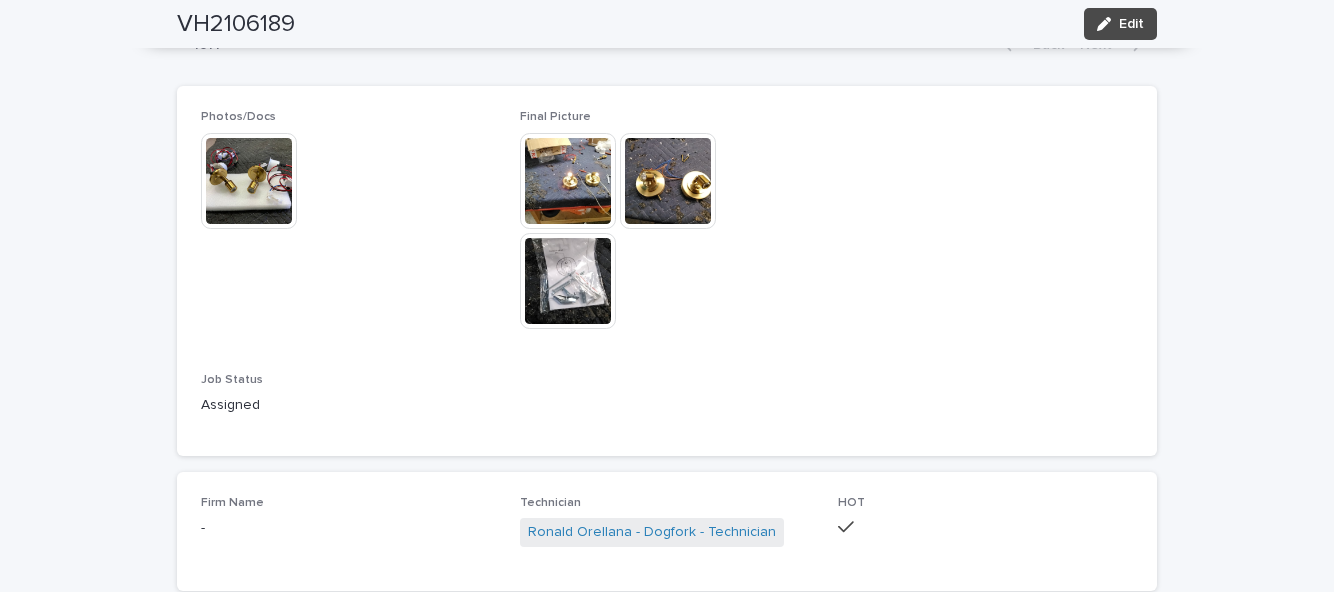 scroll, scrollTop: 1005, scrollLeft: 0, axis: vertical 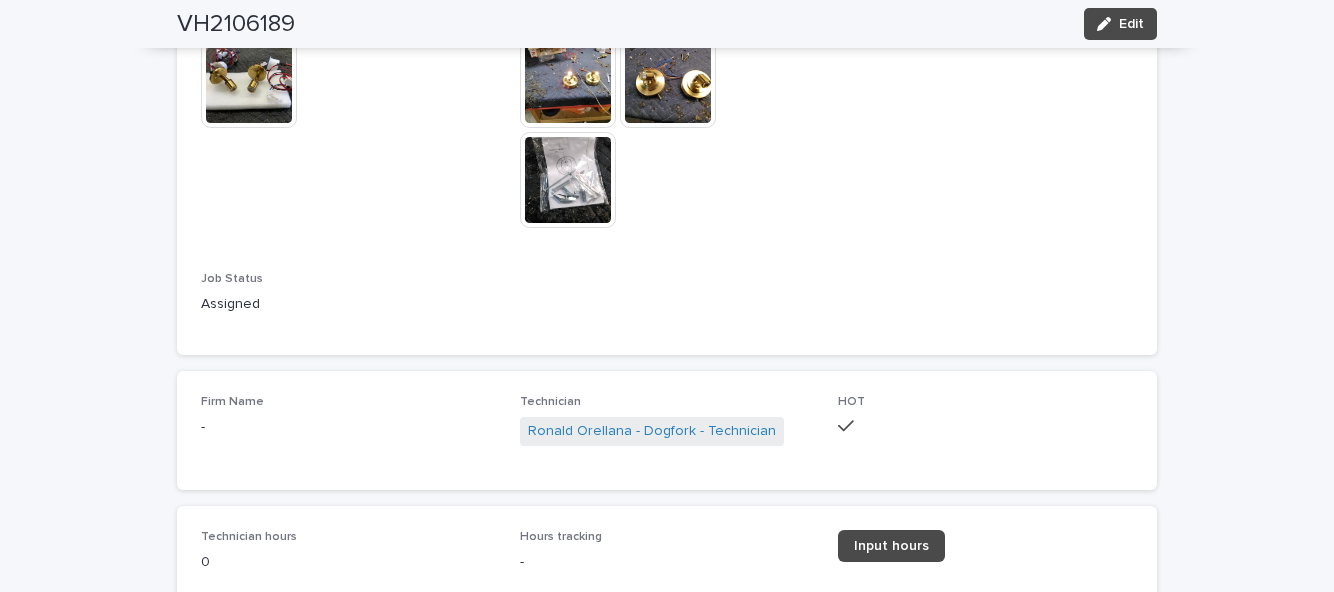 click on "Input hours" at bounding box center [891, 546] 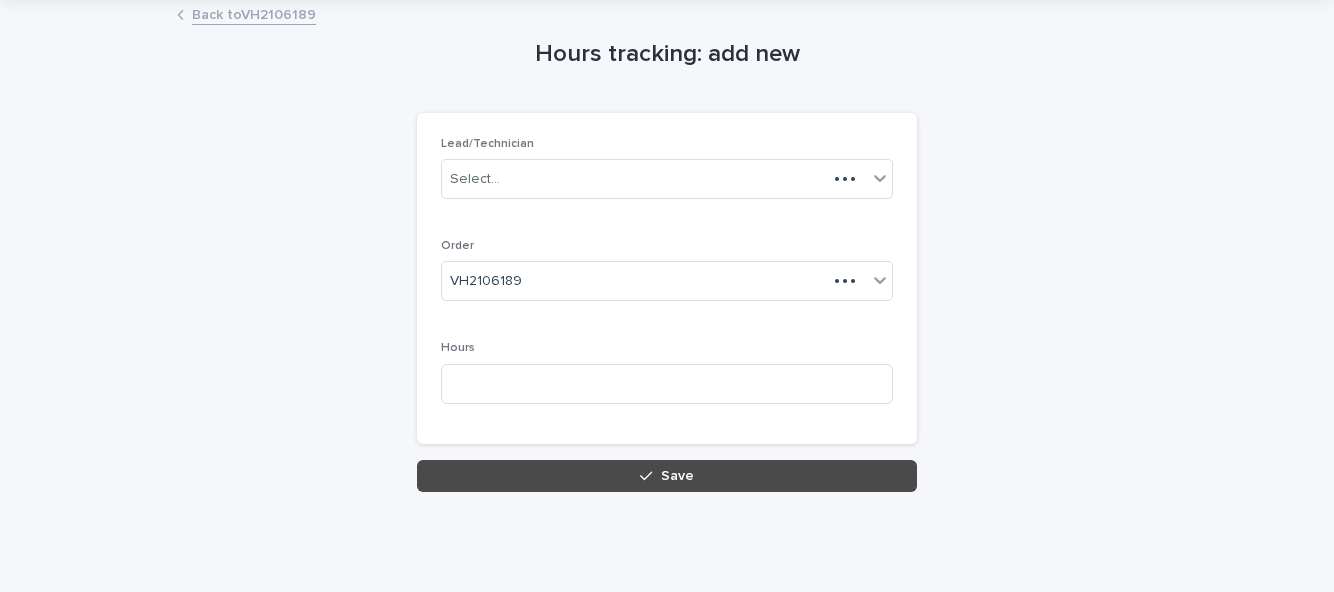 scroll, scrollTop: 0, scrollLeft: 0, axis: both 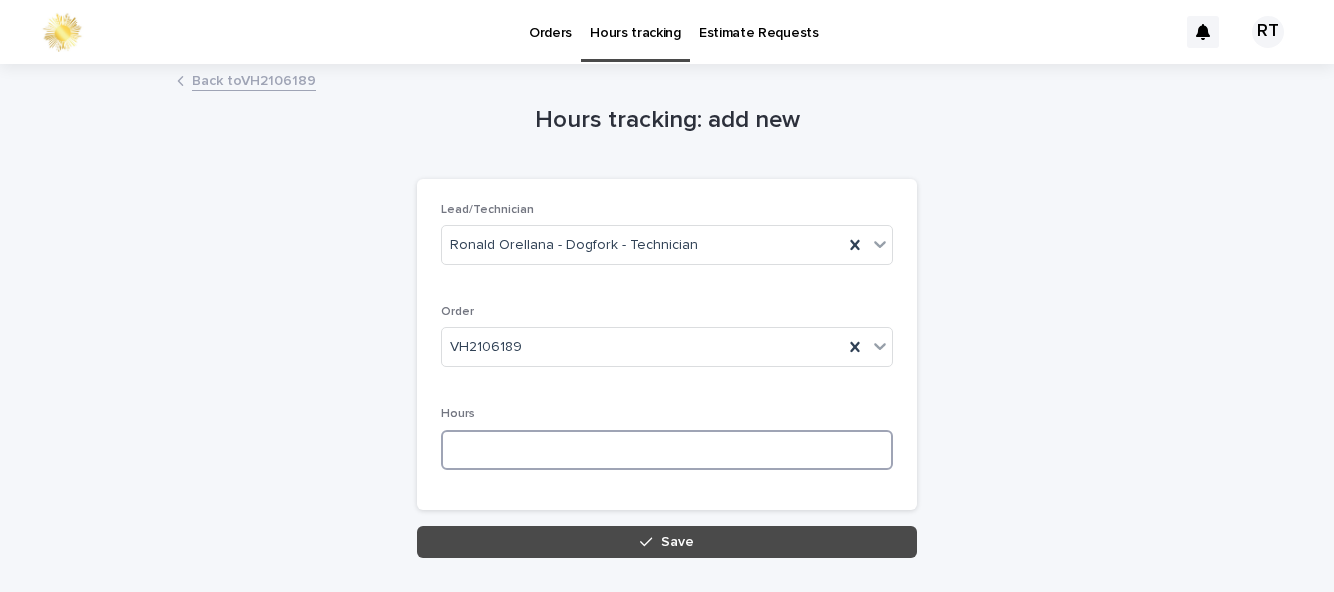click at bounding box center [667, 450] 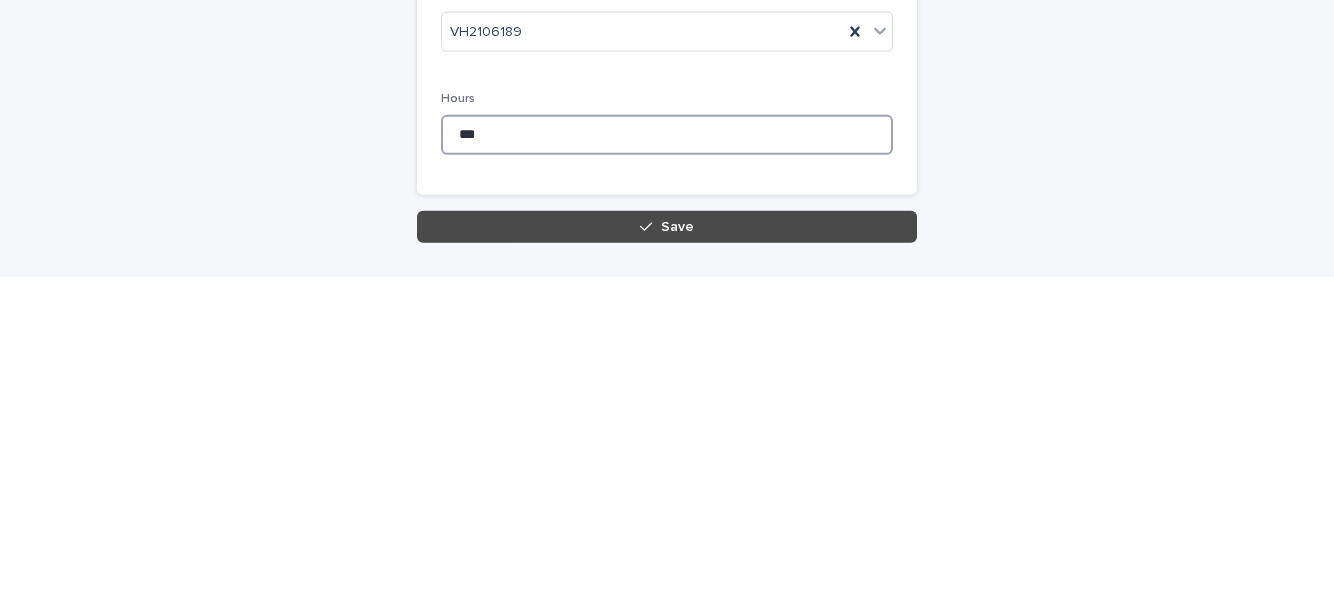 type on "***" 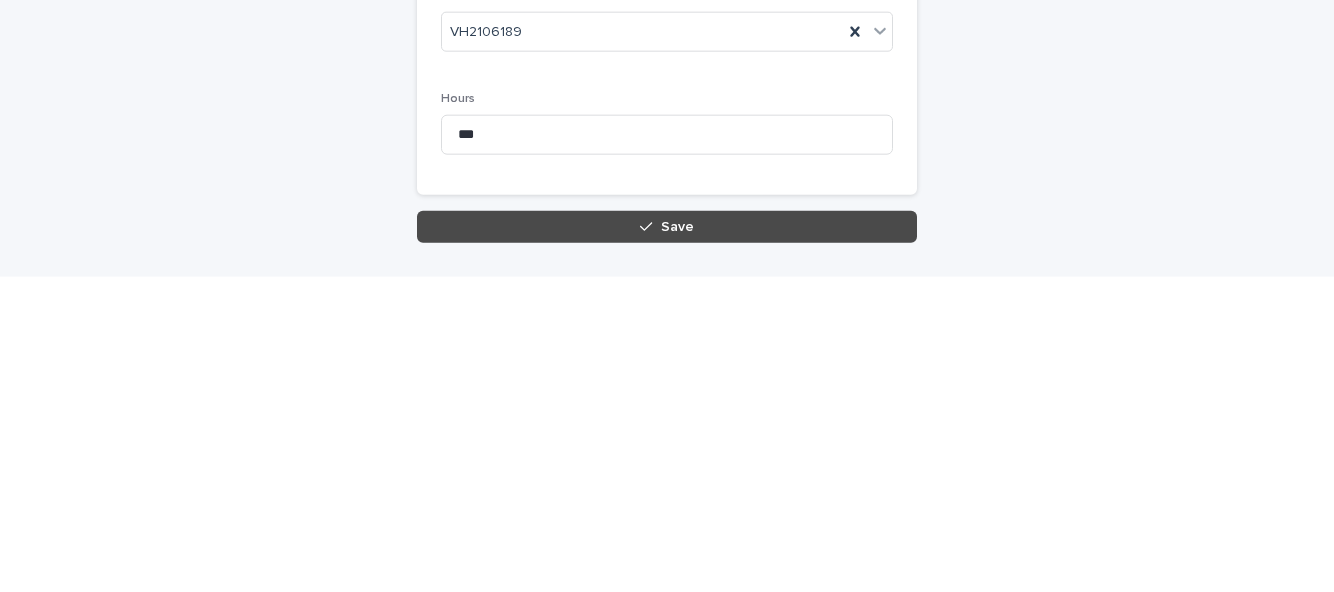 click on "Save" at bounding box center [677, 542] 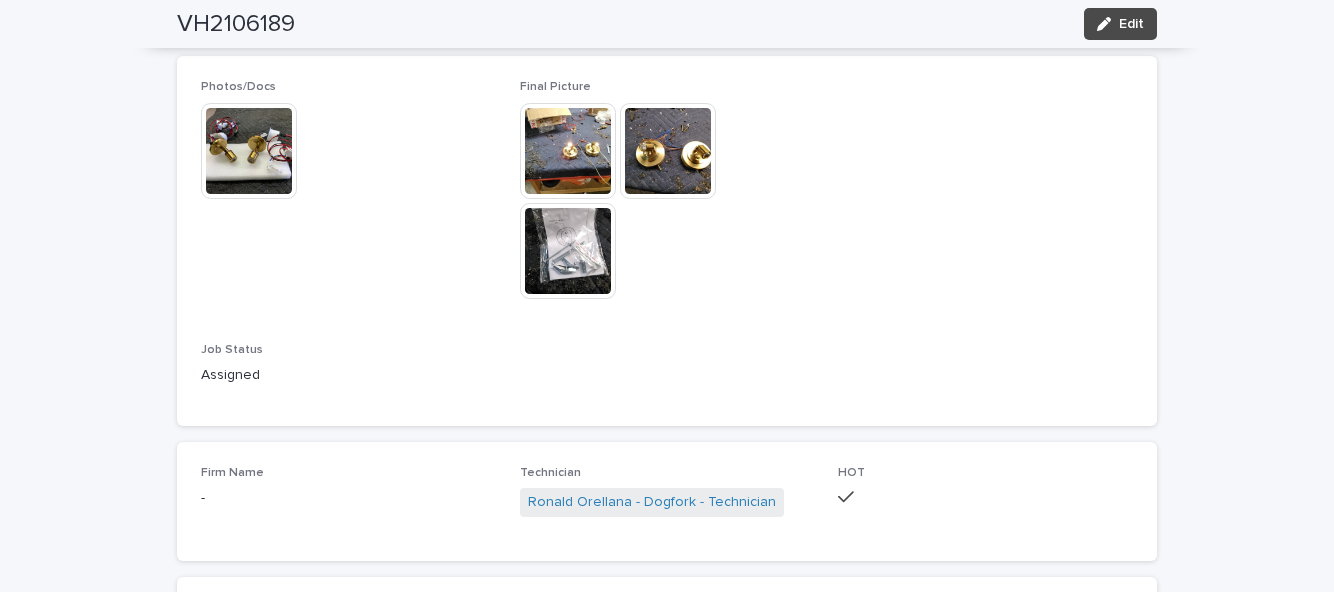 scroll, scrollTop: 1017, scrollLeft: 0, axis: vertical 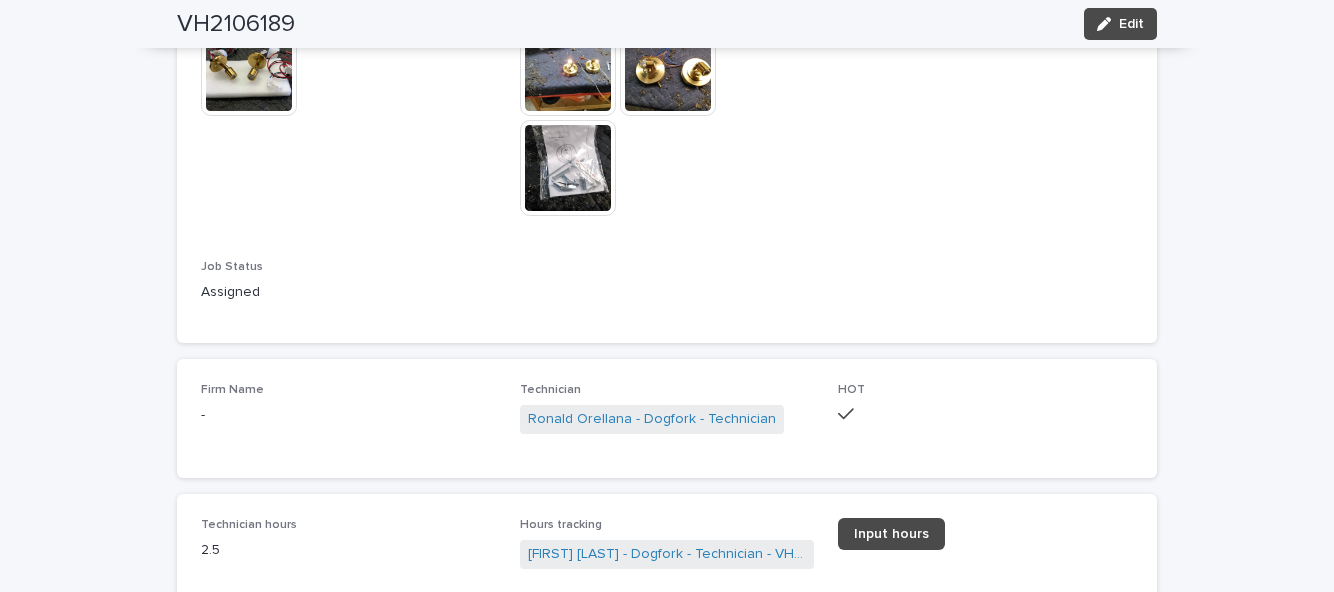 click on "Edit" at bounding box center [1120, 24] 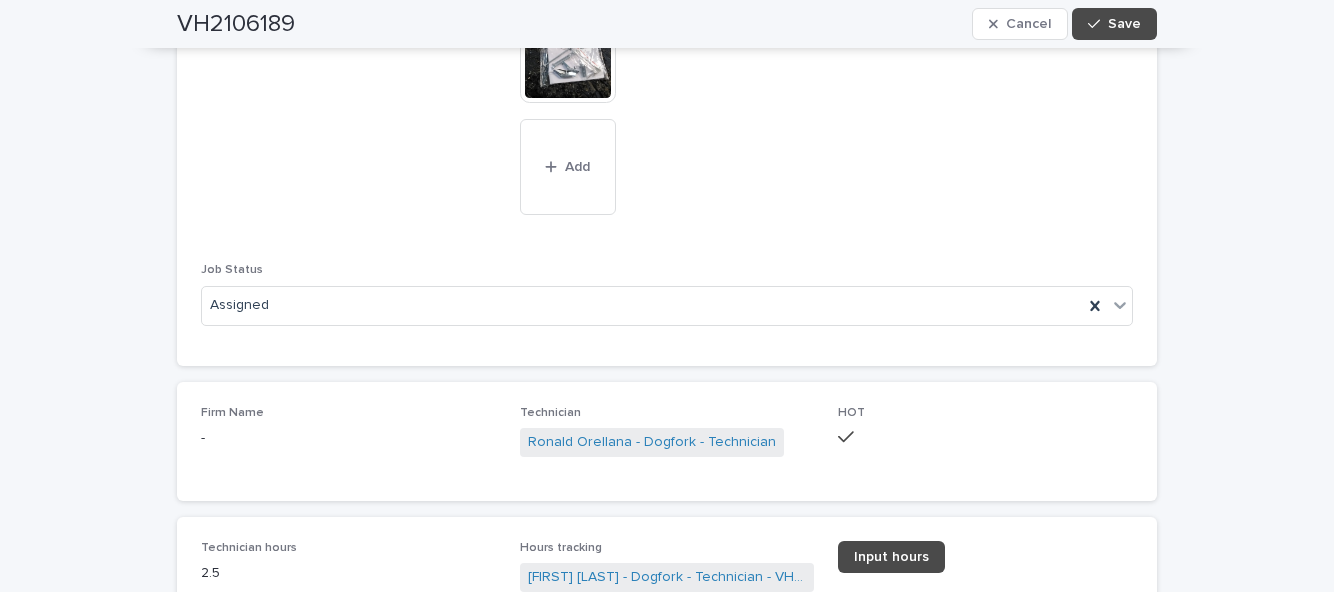 scroll, scrollTop: 1192, scrollLeft: 0, axis: vertical 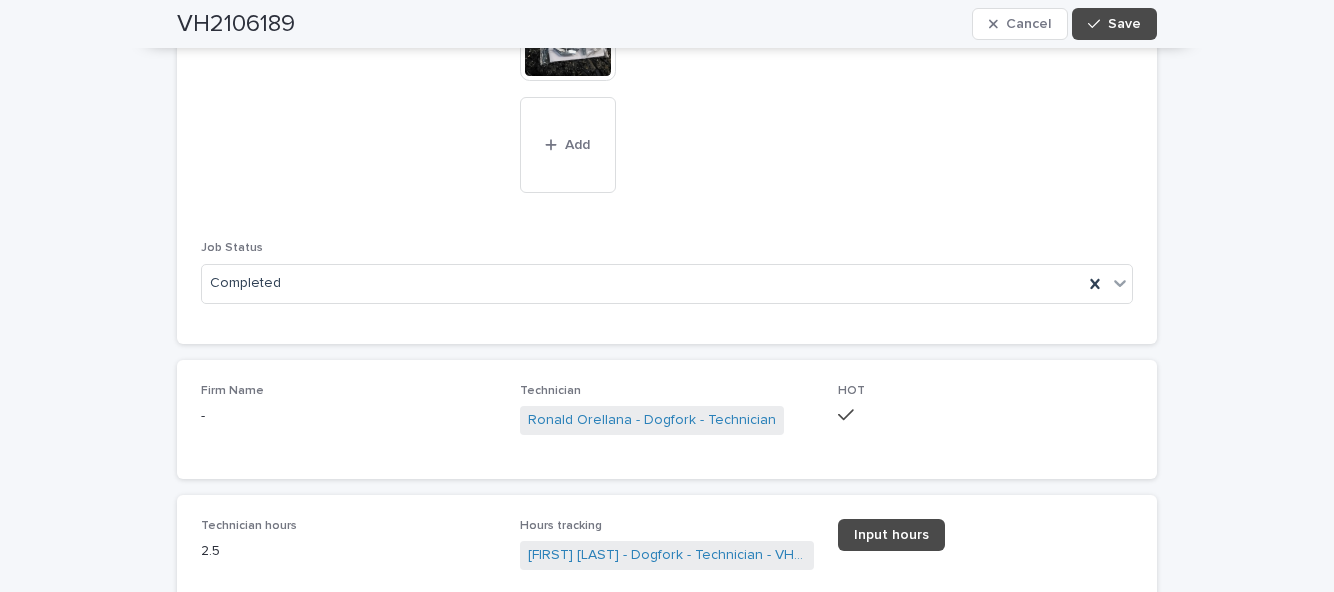 click on "Save" at bounding box center (1114, 24) 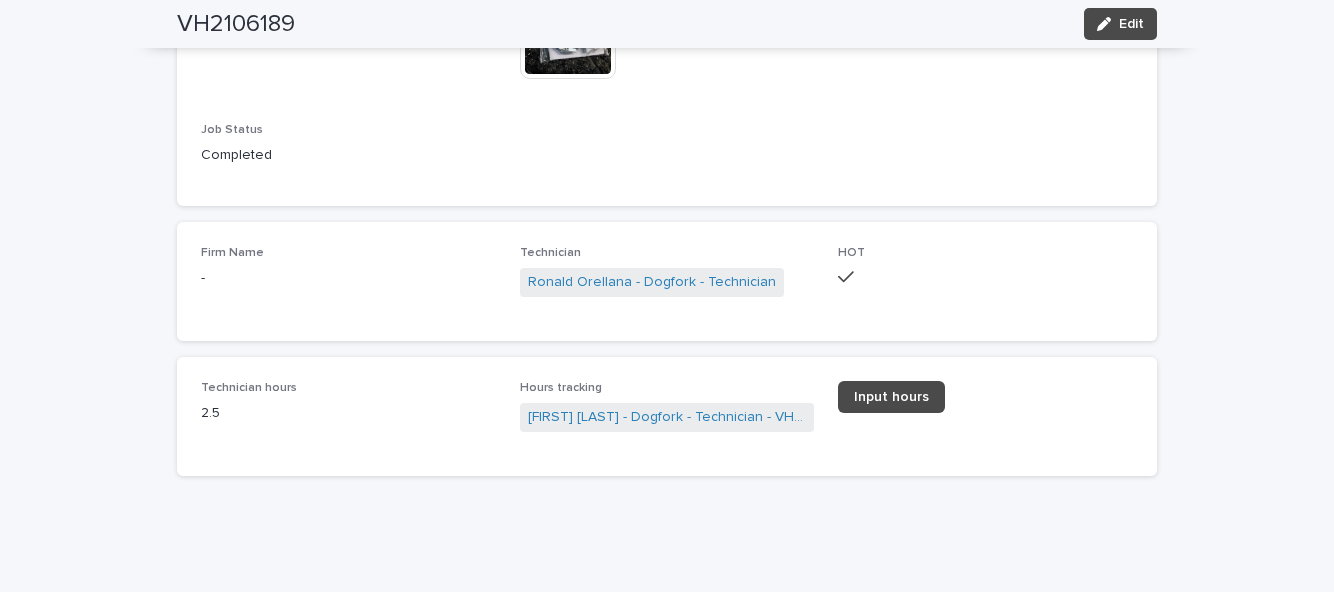 scroll, scrollTop: 1017, scrollLeft: 0, axis: vertical 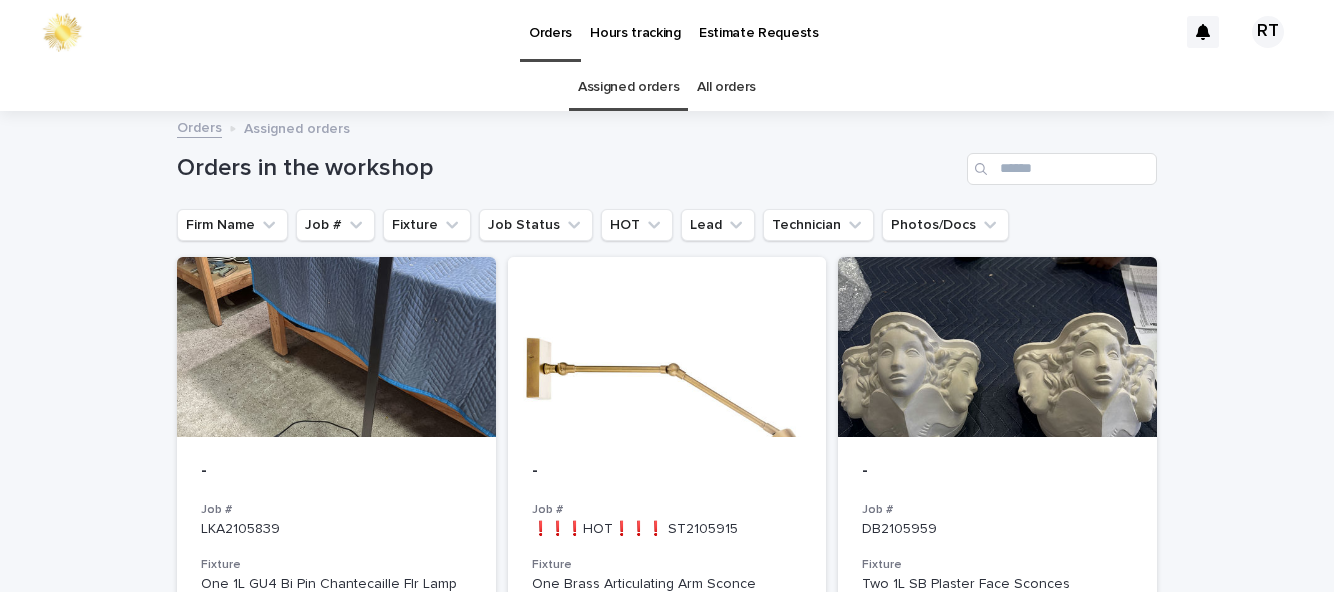 click at bounding box center [997, 347] 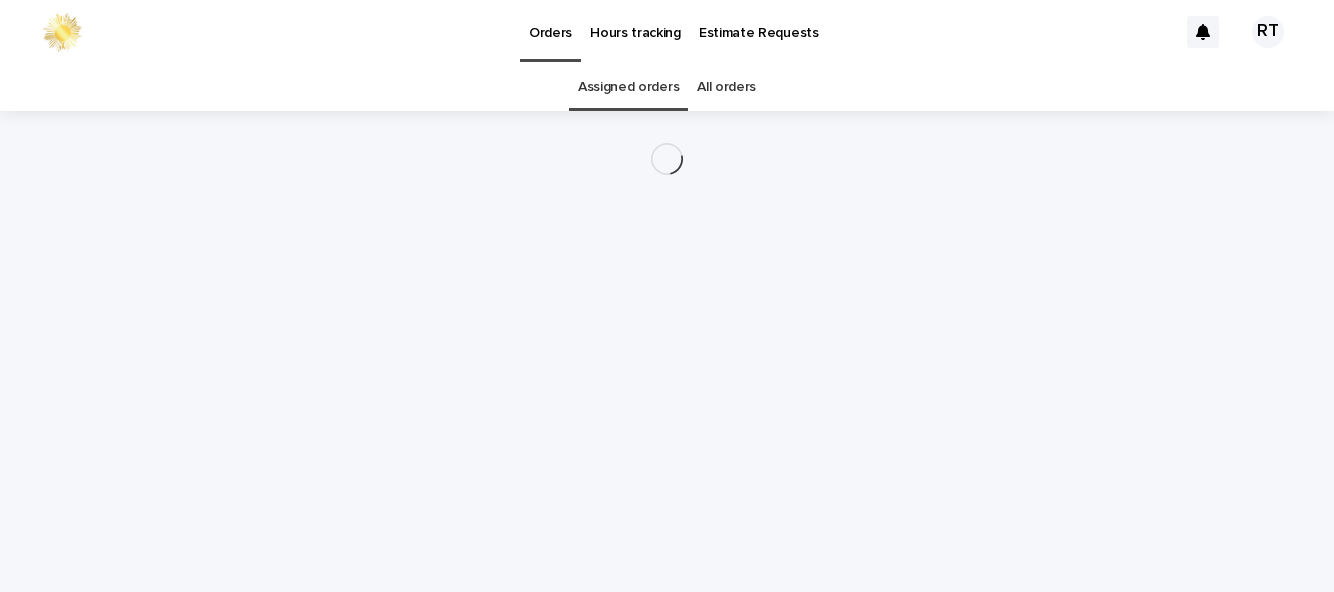 scroll, scrollTop: 64, scrollLeft: 0, axis: vertical 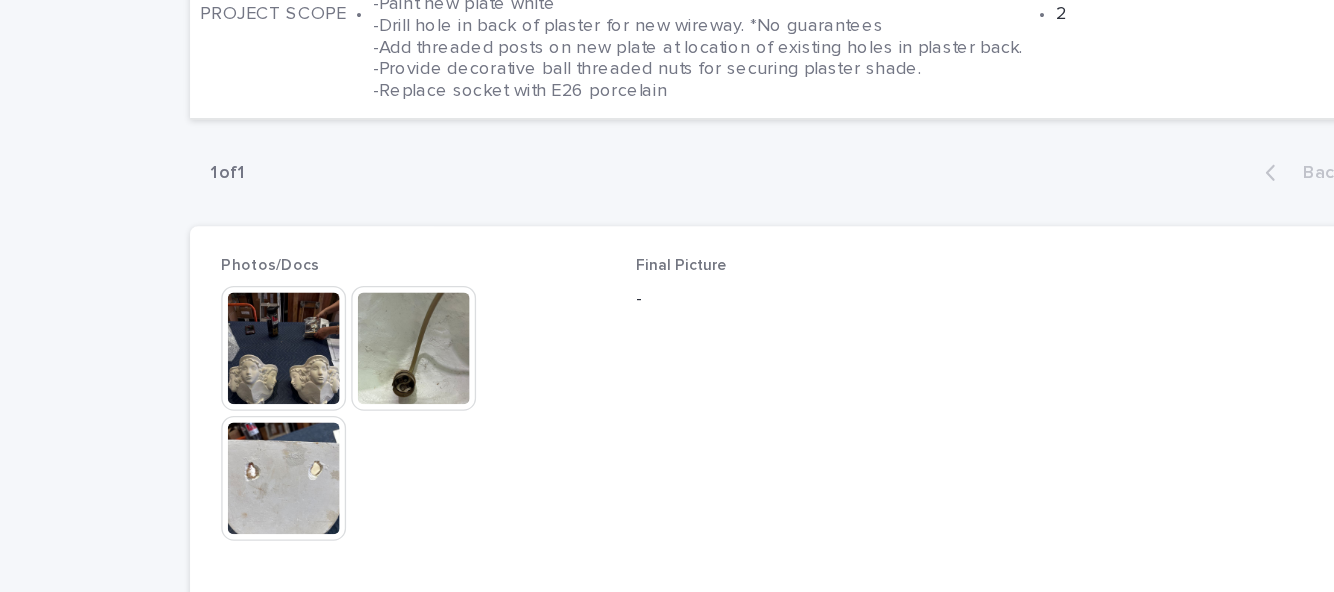 click at bounding box center (249, 475) 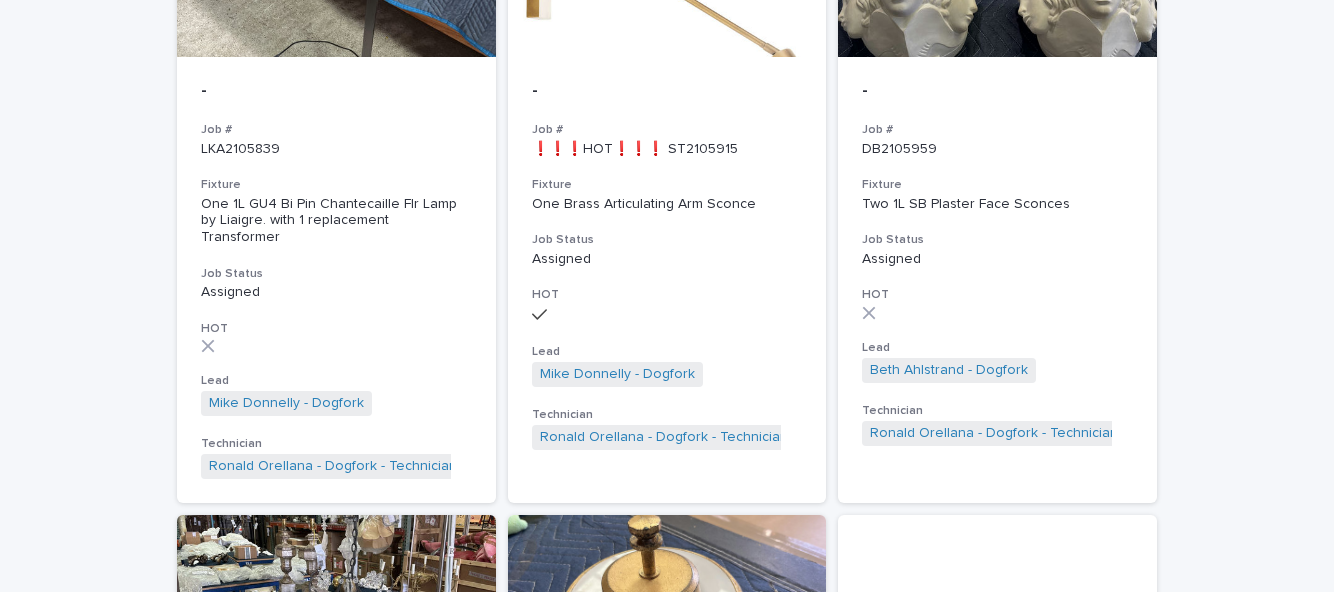 scroll, scrollTop: 382, scrollLeft: 0, axis: vertical 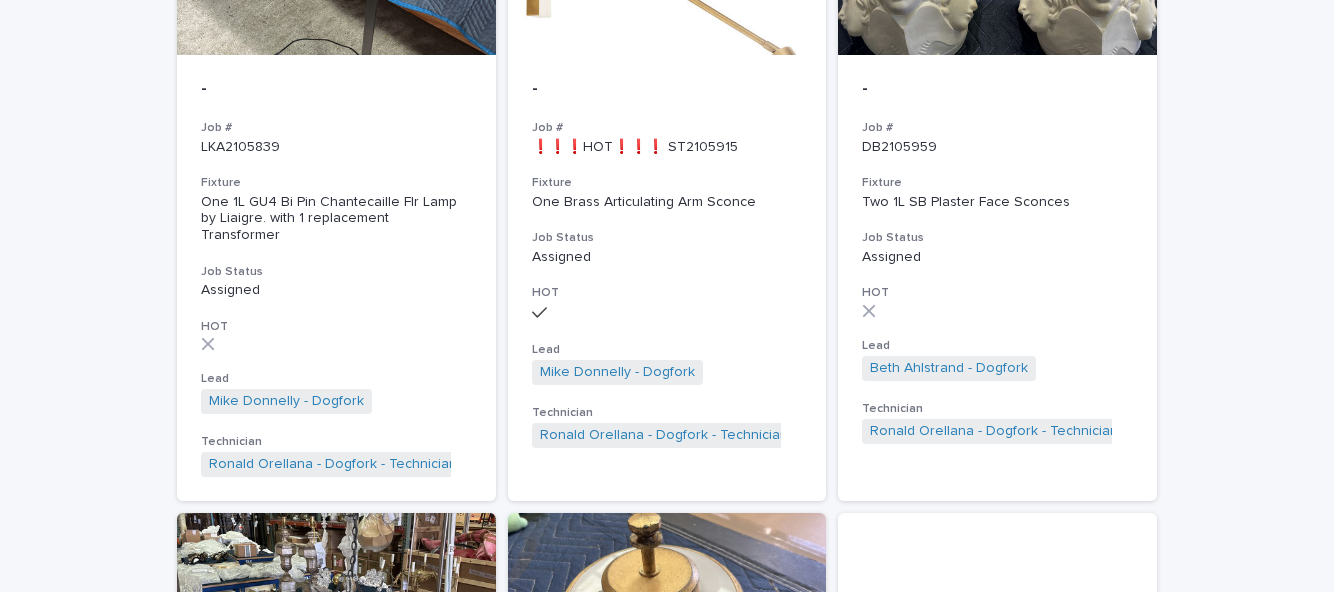 click on "- Job # DB2105959 Fixture Two 1L SB Plaster Face Sconces
Job Status Assigned HOT Lead Beth Ahlstrand - Dogfork   + 0 Technician Ronald Orellana - Dogfork - Technician   + 0" at bounding box center (997, 261) 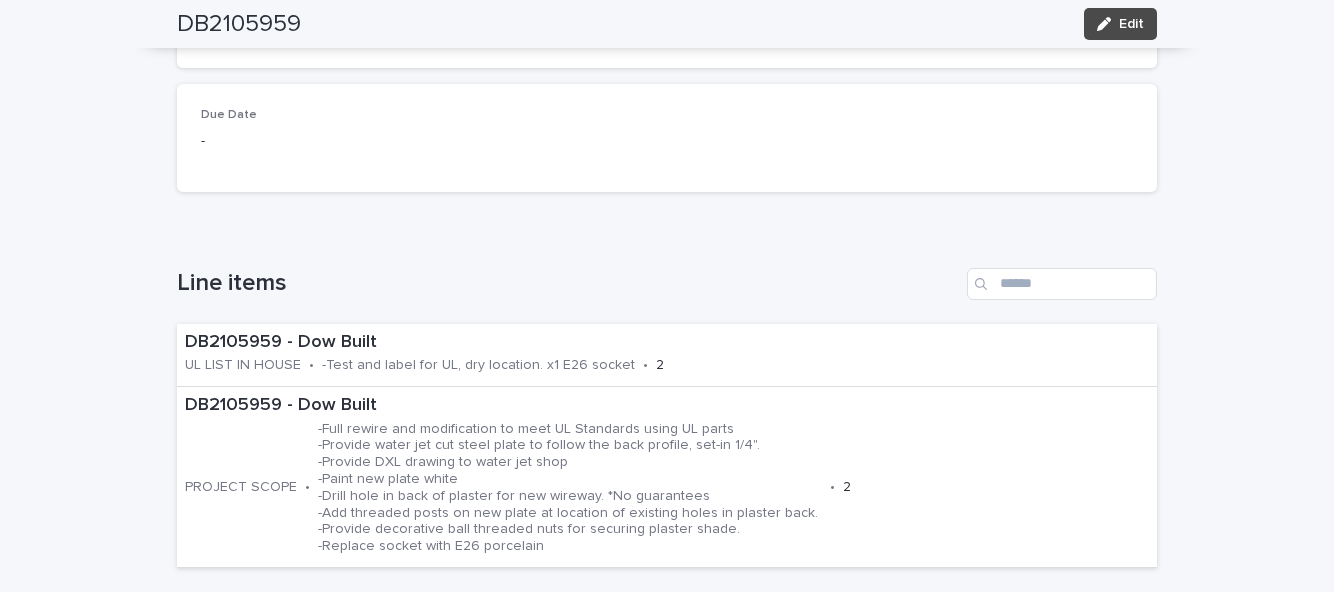 scroll, scrollTop: 466, scrollLeft: 0, axis: vertical 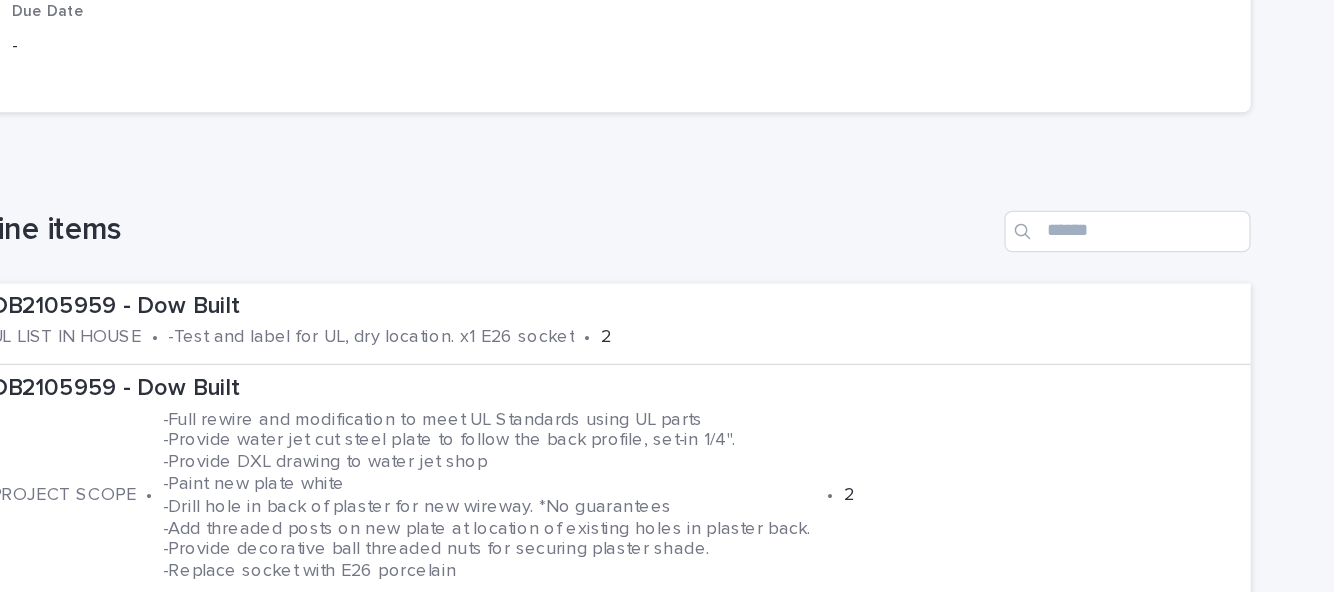 click on "-Full rewire and modification to meet UL Standards using UL parts
-Provide water jet cut steel plate to follow the back profile, set-in 1/4".
-Provide DXL drawing to water jet shop
-Paint new plate white
-Drill hole in back of plaster for new wireway. *No guarantees
-Add threaded posts on new plate at location of existing holes in plaster back.
-Provide decorative ball threaded nuts for securing plaster shade.
-Replace socket with E26 porcelain" at bounding box center (570, 476) 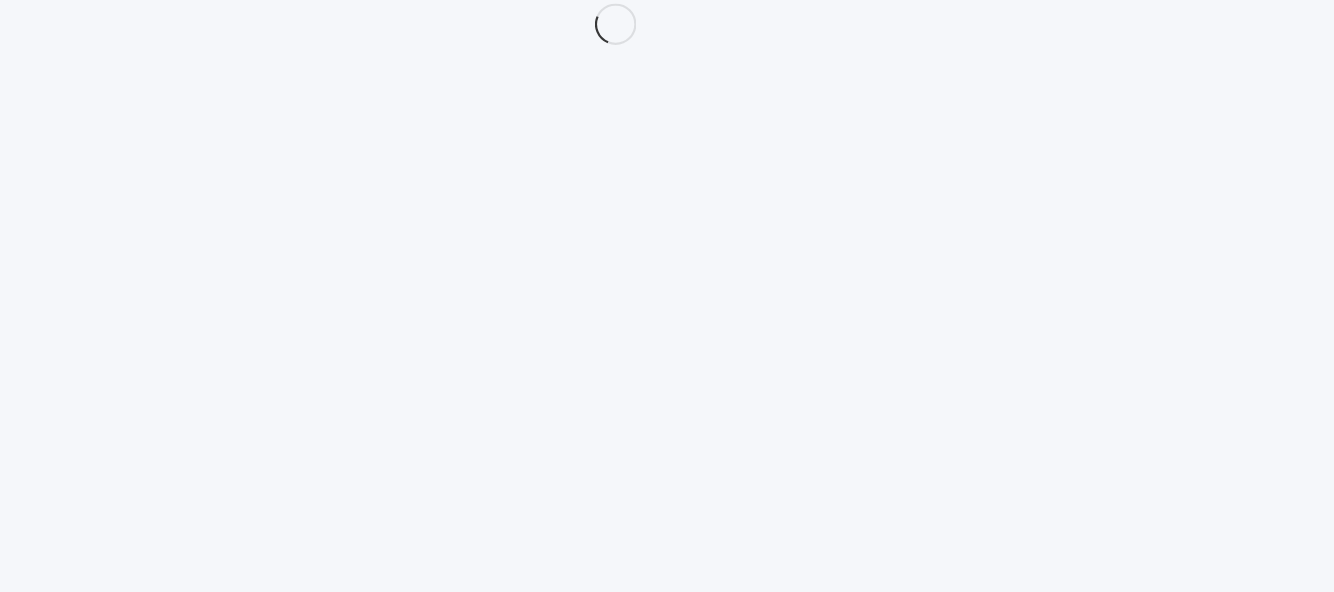 scroll, scrollTop: 0, scrollLeft: 0, axis: both 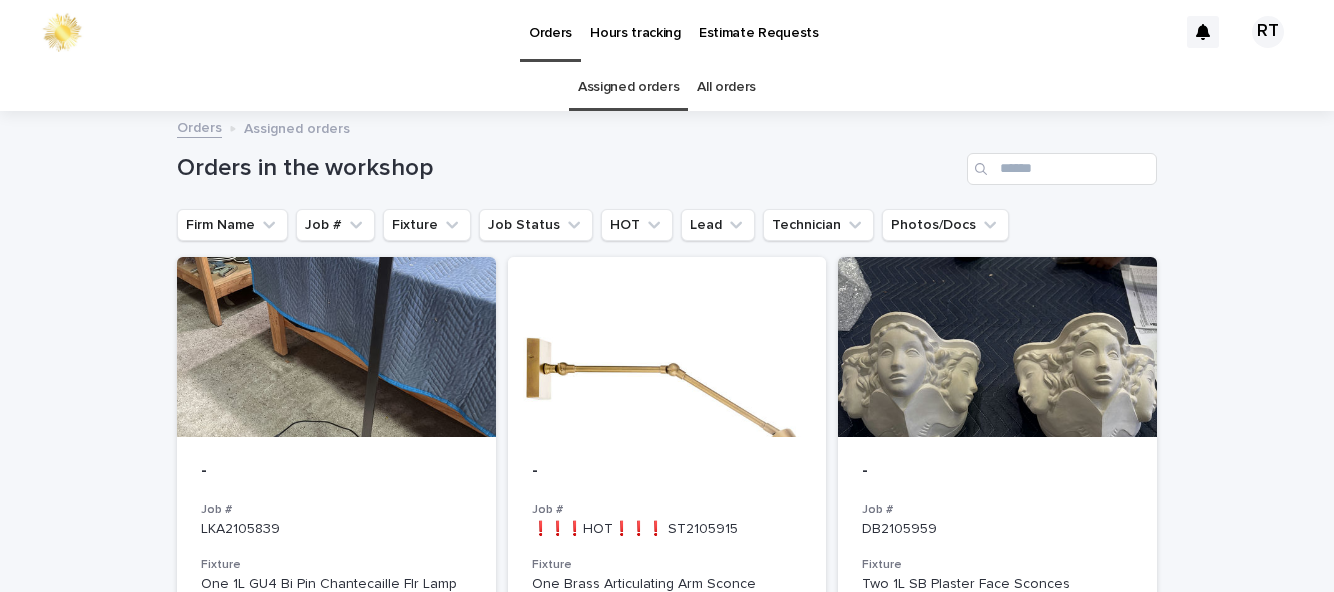 click on "-" at bounding box center [997, 472] 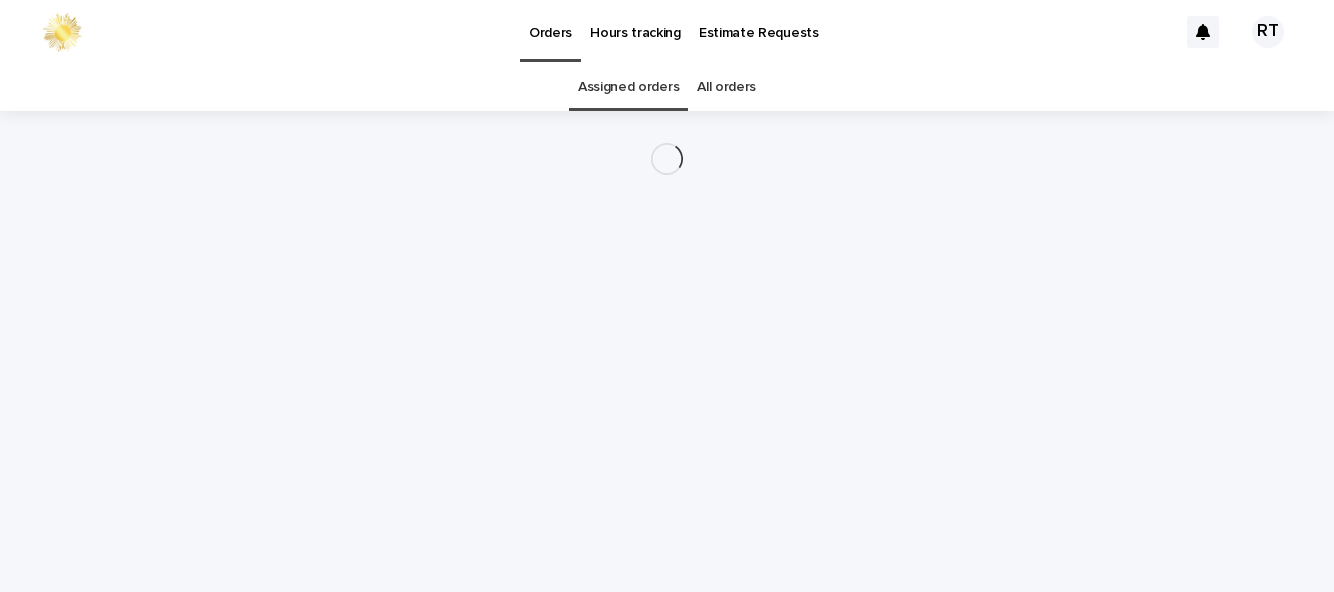 scroll, scrollTop: 64, scrollLeft: 0, axis: vertical 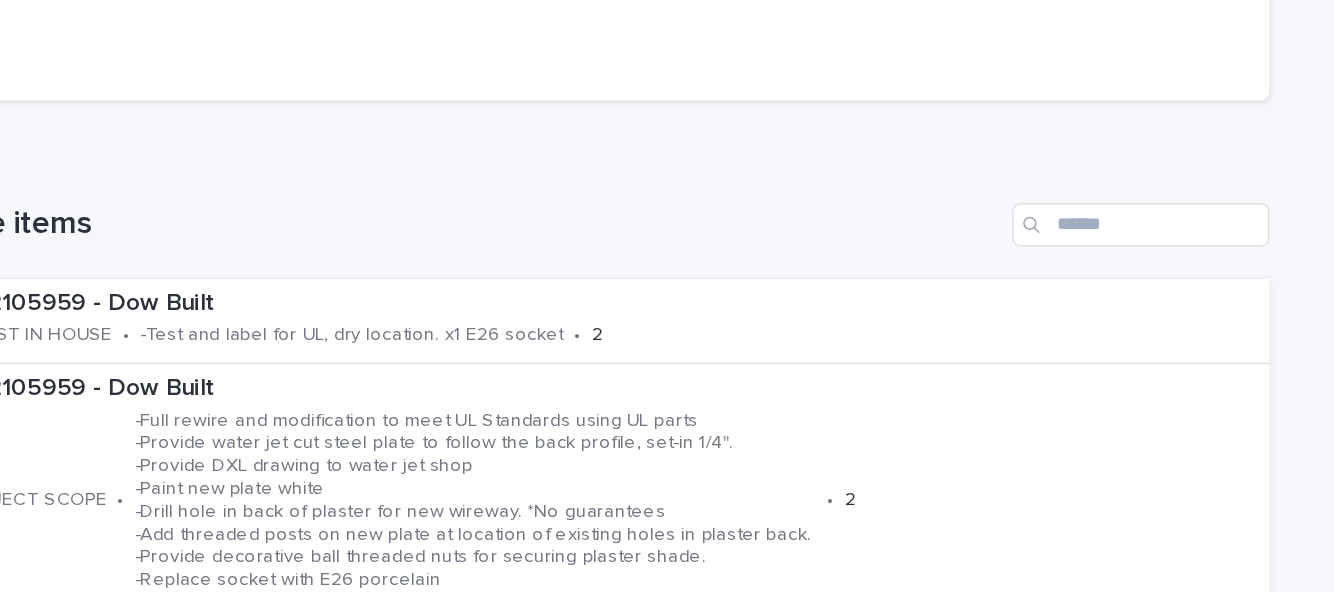 click on "-Full rewire and modification to meet UL Standards using UL parts
-Provide water jet cut steel plate to follow the back profile, set-in 1/4".
-Provide DXL drawing to water jet shop
-Paint new plate white
-Drill hole in back of plaster for new wireway. *No guarantees
-Add threaded posts on new plate at location of existing holes in plaster back.
-Provide decorative ball threaded nuts for securing plaster shade.
-Replace socket with E26 porcelain" at bounding box center (570, 480) 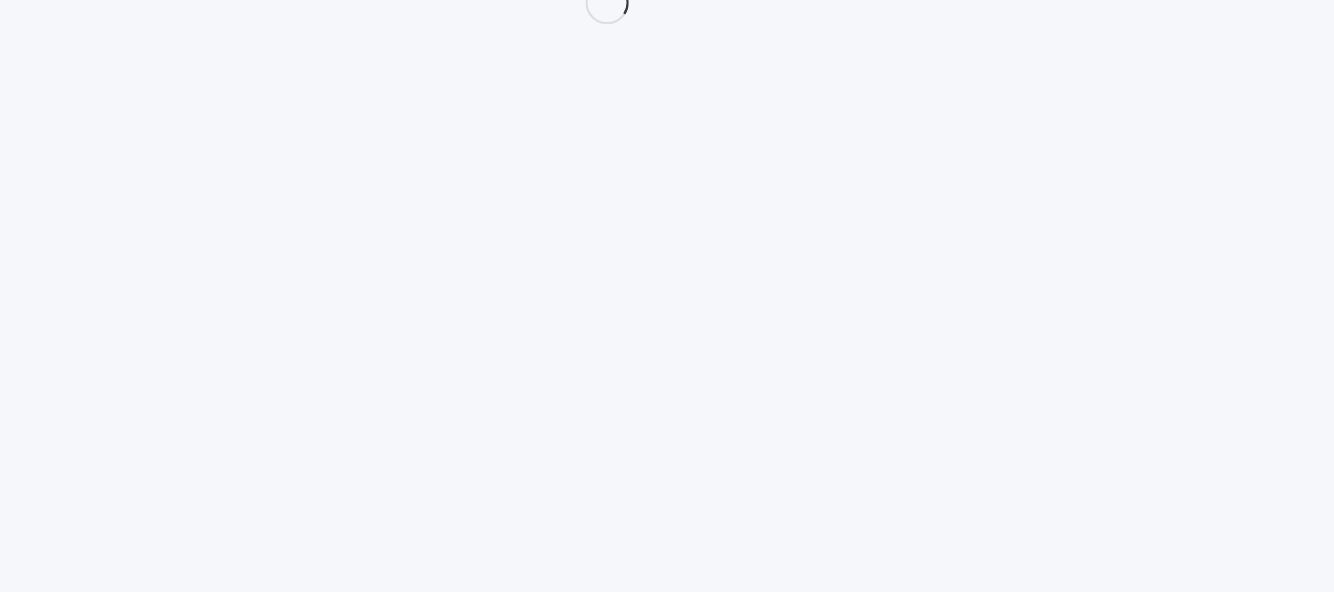 scroll, scrollTop: 0, scrollLeft: 0, axis: both 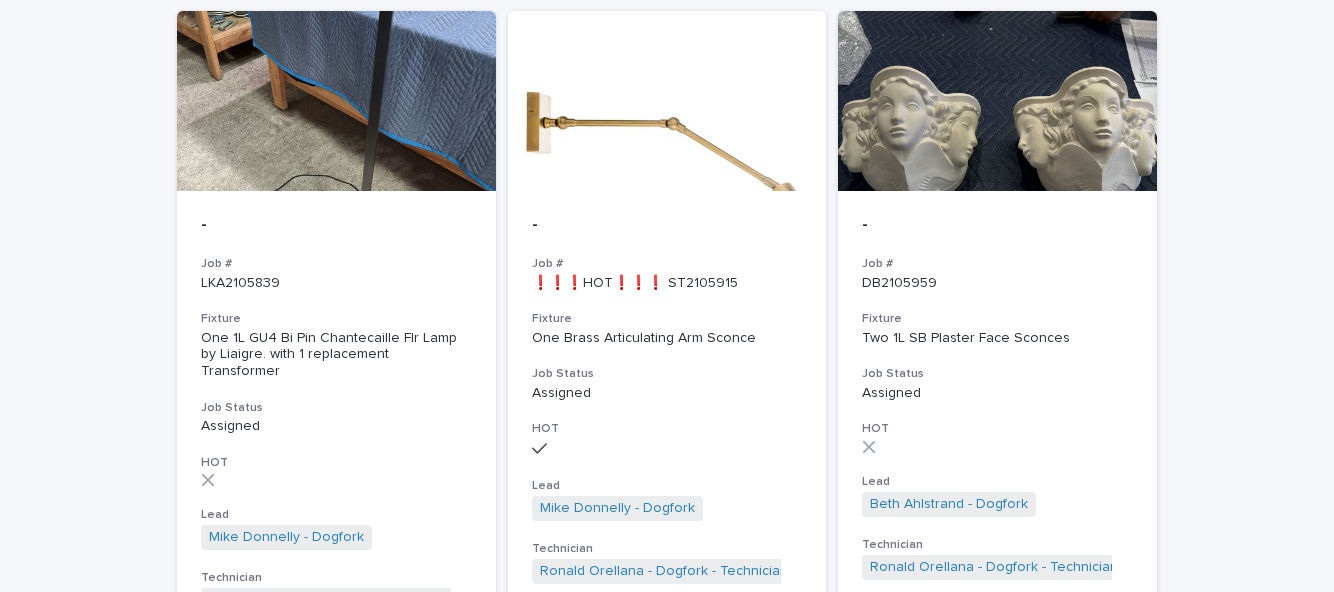 click on "Assigned" at bounding box center [997, 393] 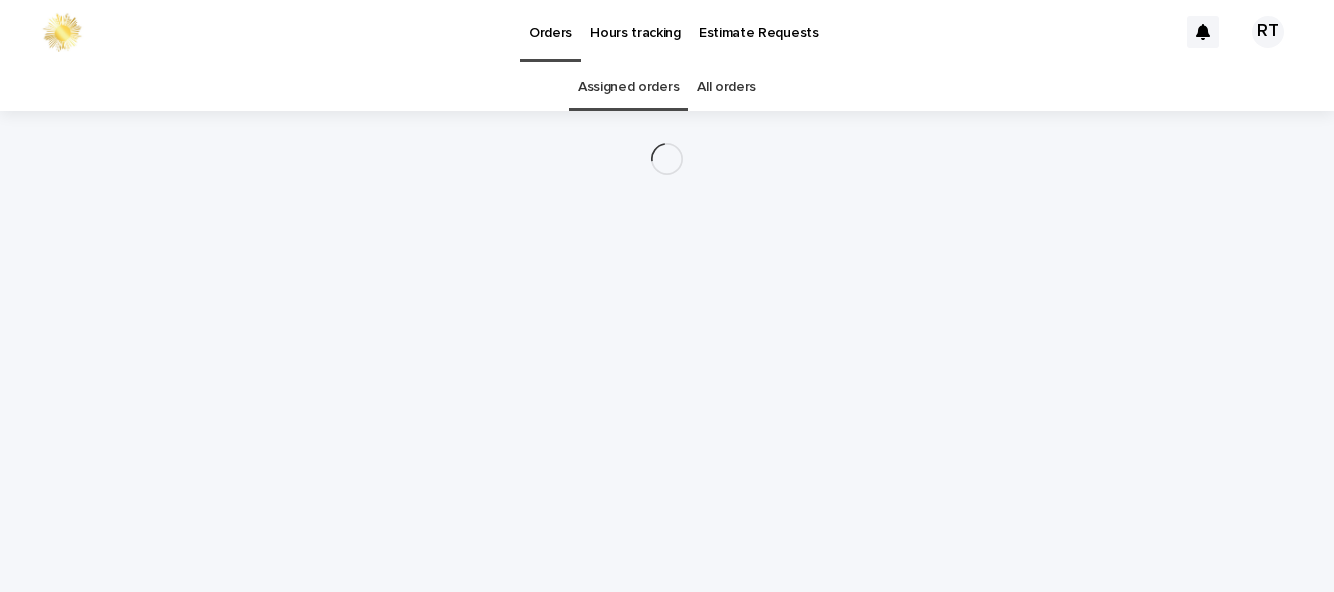 scroll, scrollTop: 0, scrollLeft: 0, axis: both 